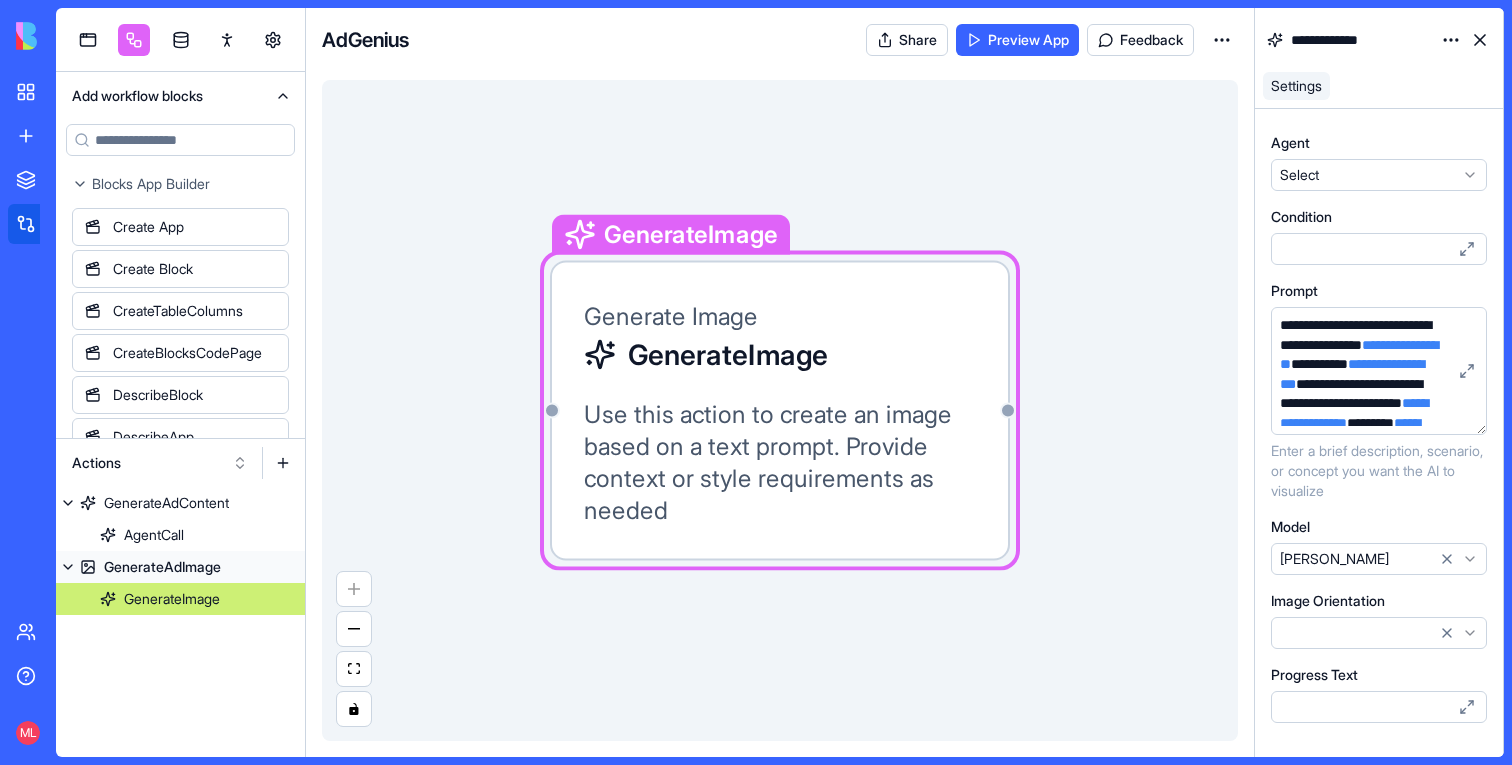 scroll, scrollTop: 0, scrollLeft: 0, axis: both 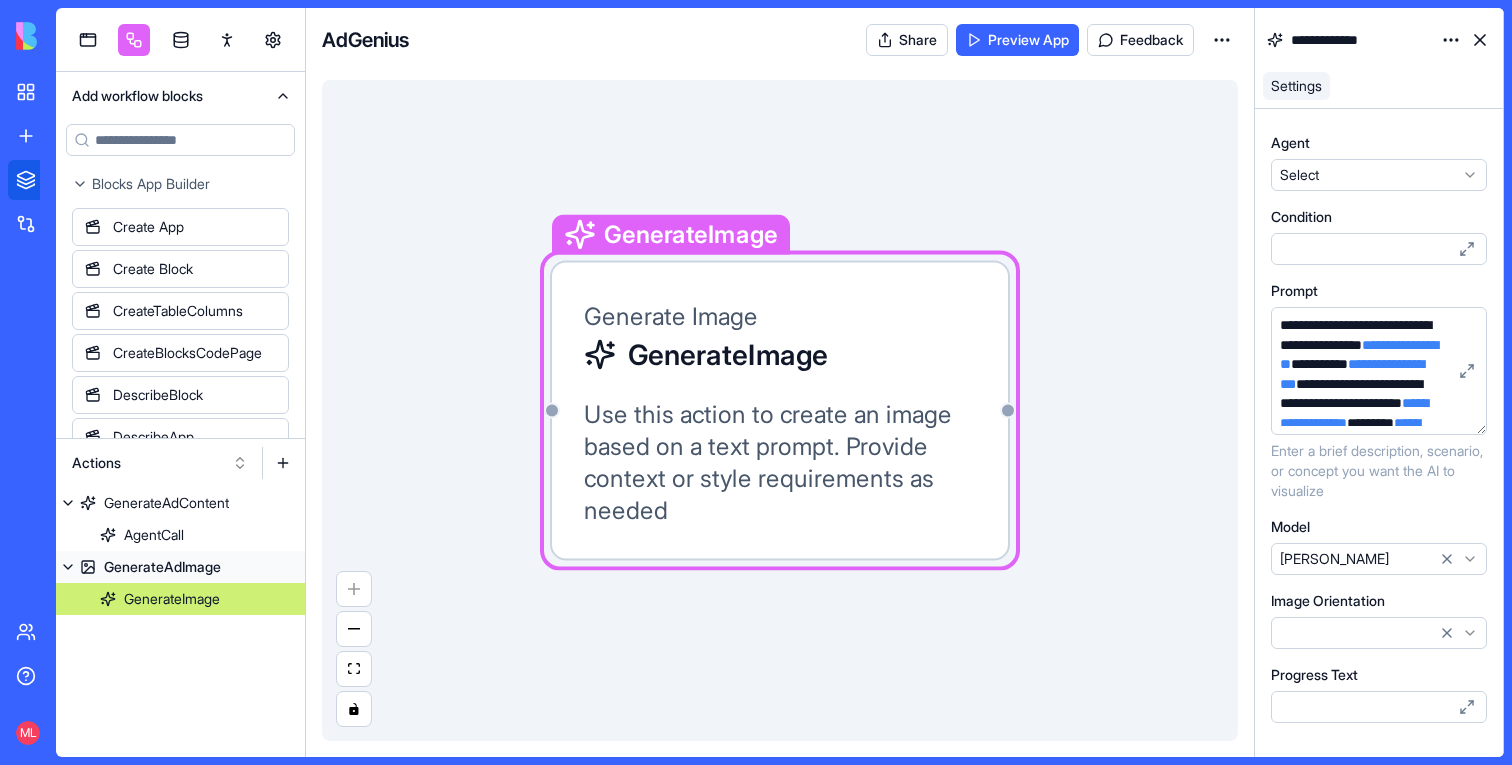 click on "Marketplace" at bounding box center [48, 180] 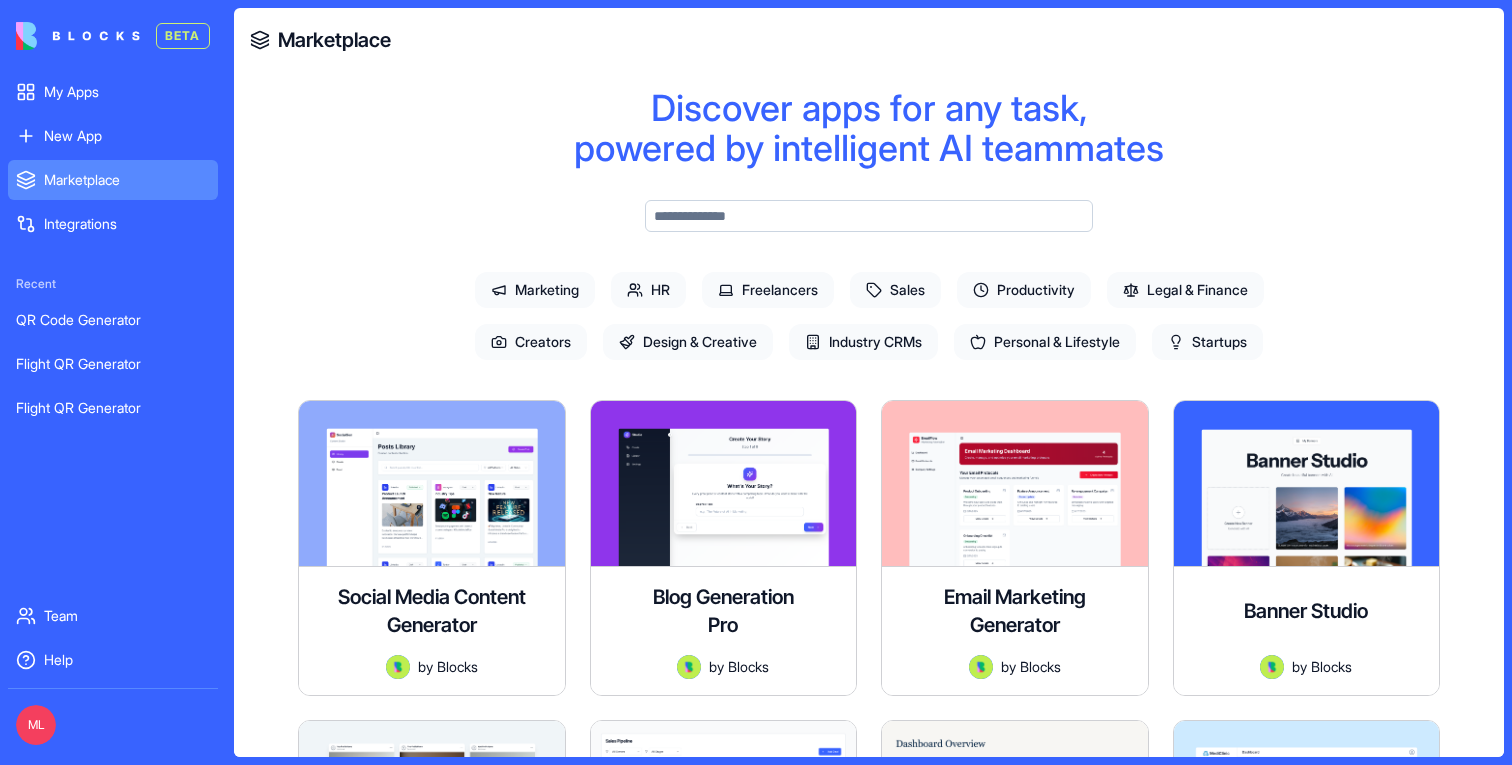 click on "Marketplace" at bounding box center [113, 180] 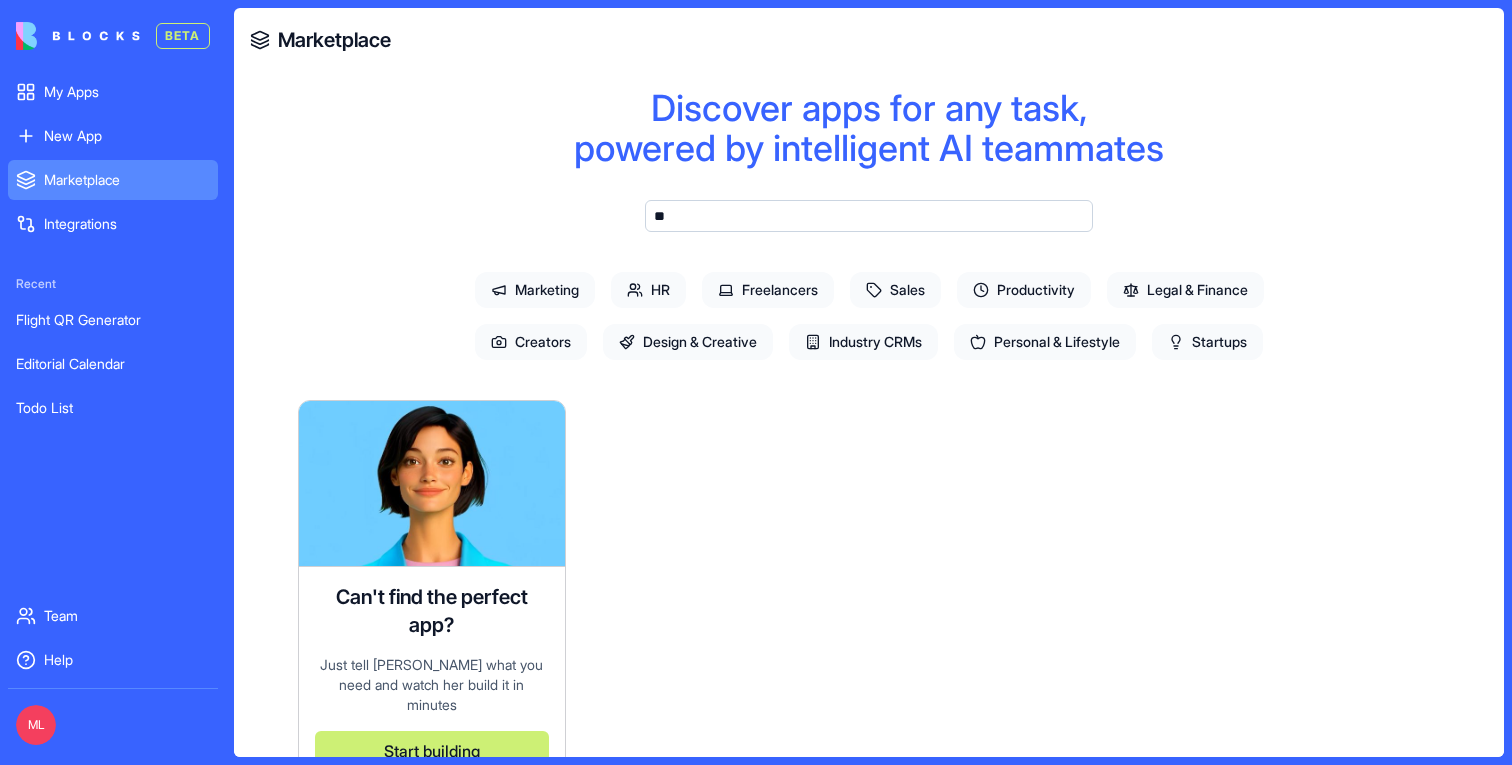 type on "*" 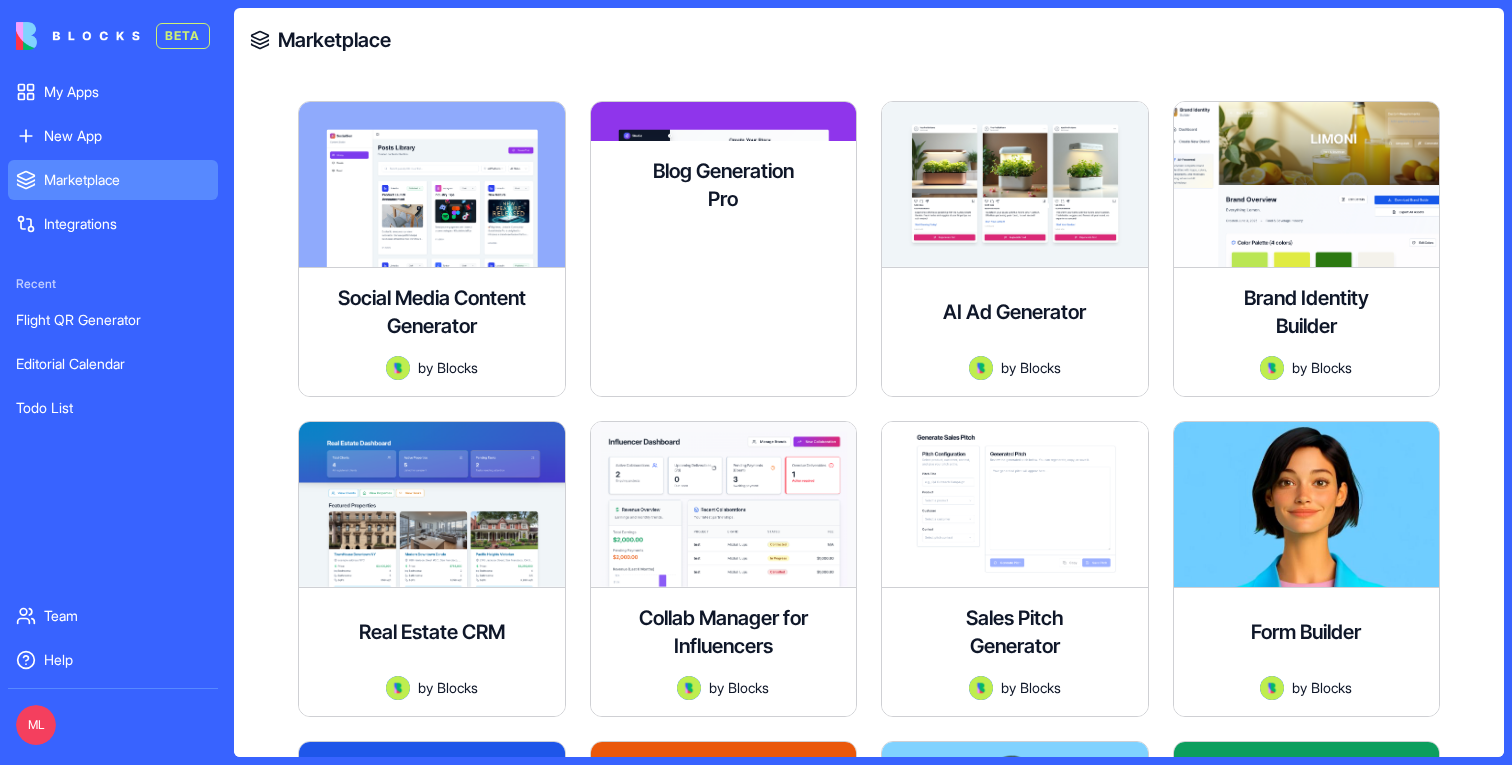 scroll, scrollTop: 416, scrollLeft: 0, axis: vertical 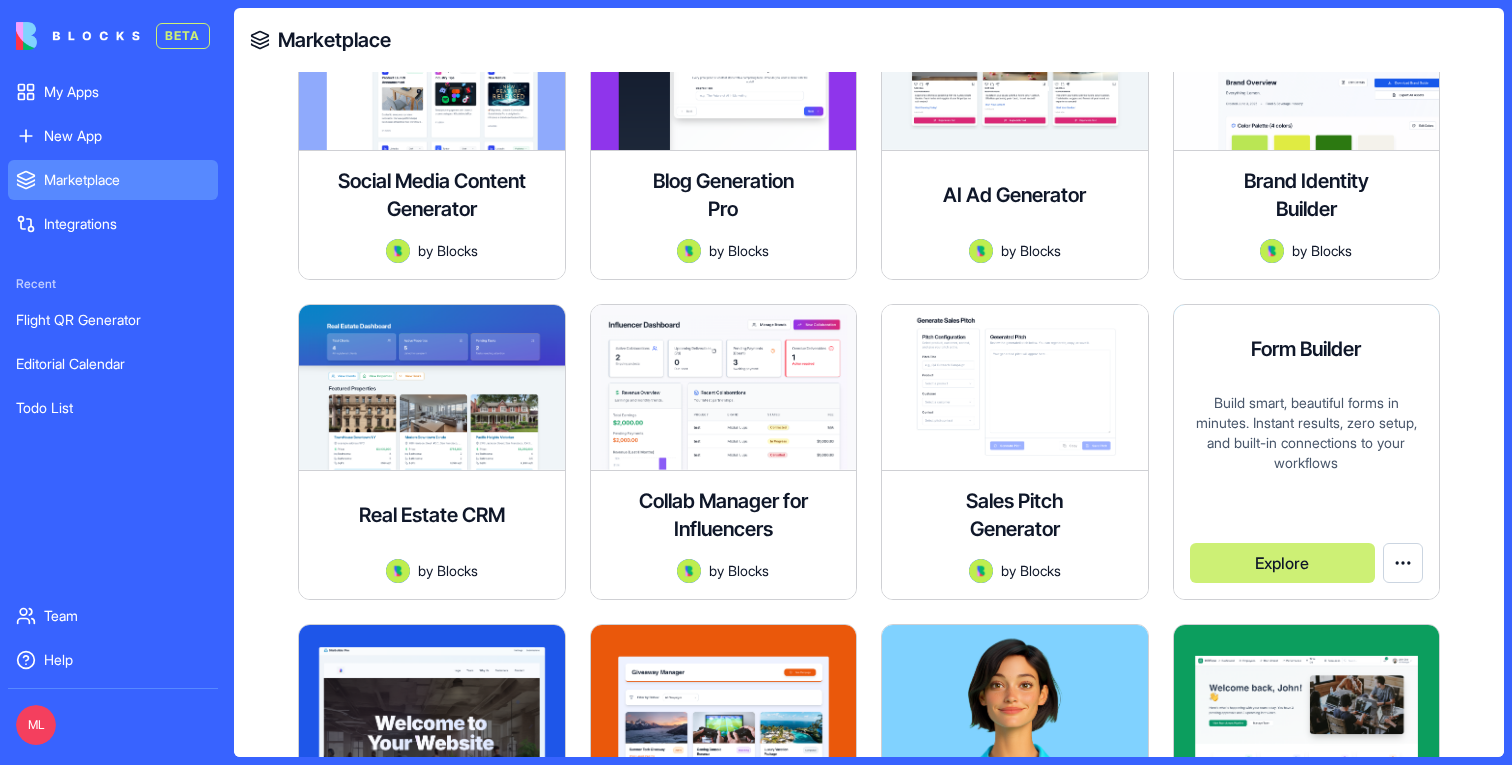 type on "****" 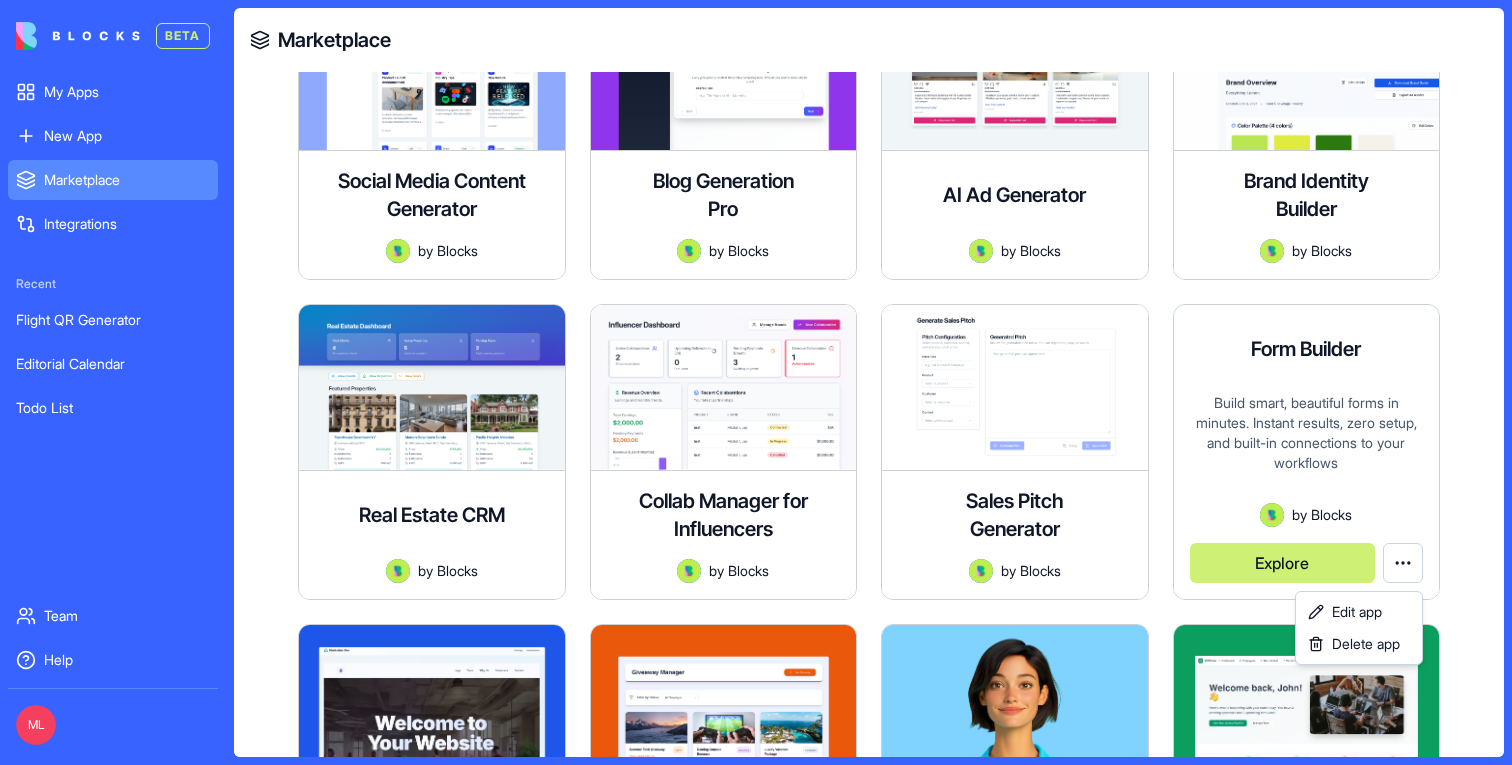 click on "BETA My Apps New App
To pick up a draggable item, press the space bar.
While dragging, use the arrow keys to move the item.
Press space again to drop the item in its new position, or press escape to cancel.
Marketplace Integrations Recent Flight QR Generator Editorial Calendar Todo List Team Help ML Marketplace Discover apps for any task,  powered by intelligent AI teammates **** Marketing HR Freelancers Sales Productivity Legal & Finance Creators Design & Creative Industry CRMs Personal & Lifestyle Startups Social Media Content Generator A sophisticated creative tool for crafting, managing, and organizing social media content across multiple platforms. Designed with Scandinavian minimalism and Apple-inspired elegance. by Blocks Explore Blog Generation Pro A premium content creation platform for startups with a sleek, Squarespace-inspired design featuring a collapsible sidebar and modern UI elements by Blocks Explore AI Ad Generator by Blocks Explore Brand Identity Builder by Blocks Explore by" at bounding box center [756, 382] 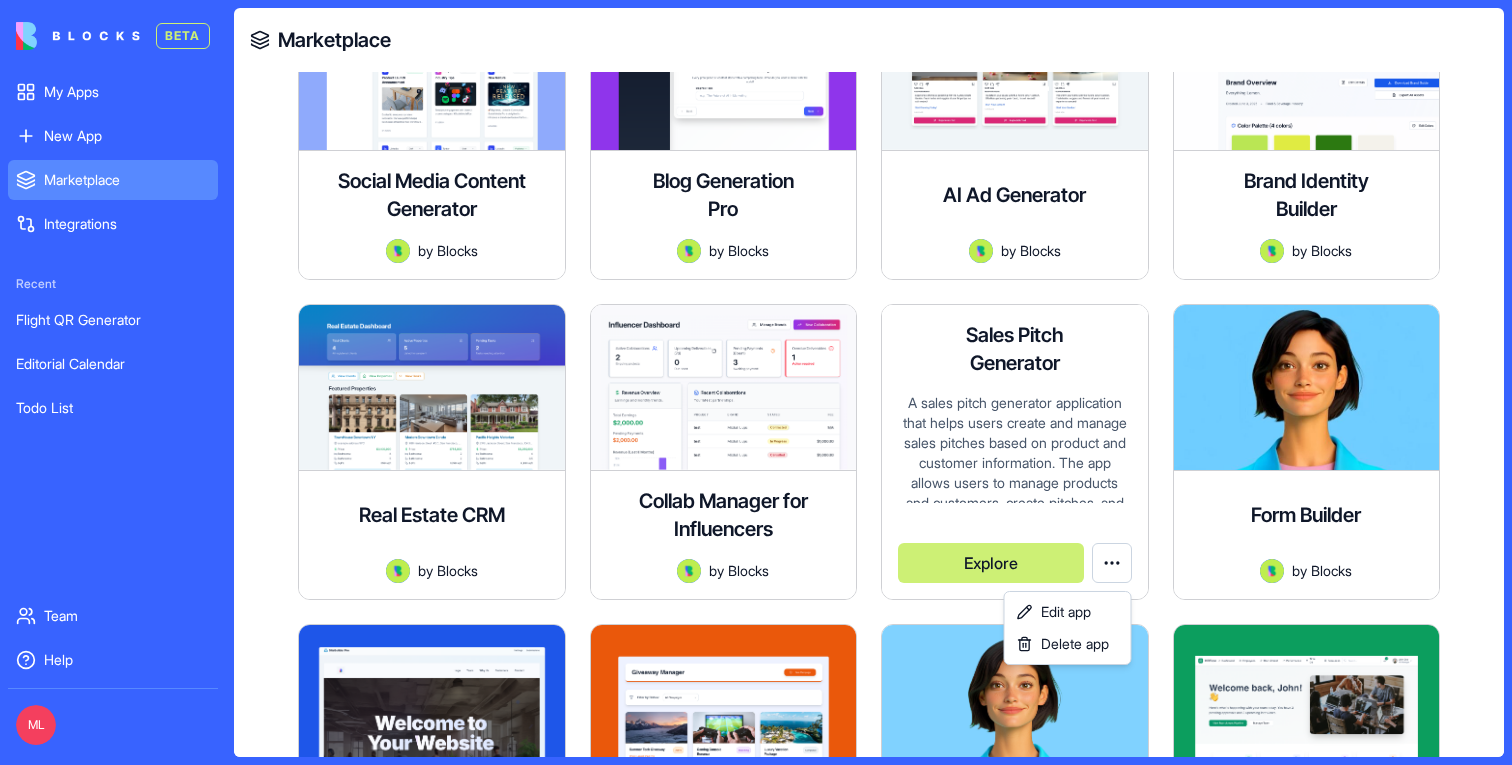 click on "BETA My Apps New App
To pick up a draggable item, press the space bar.
While dragging, use the arrow keys to move the item.
Press space again to drop the item in its new position, or press escape to cancel.
Marketplace Integrations Recent Flight QR Generator Editorial Calendar Todo List Team Help ML Marketplace Discover apps for any task,  powered by intelligent AI teammates **** Marketing HR Freelancers Sales Productivity Legal & Finance Creators Design & Creative Industry CRMs Personal & Lifestyle Startups Social Media Content Generator A sophisticated creative tool for crafting, managing, and organizing social media content across multiple platforms. Designed with Scandinavian minimalism and Apple-inspired elegance. by Blocks Explore Blog Generation Pro A premium content creation platform for startups with a sleek, Squarespace-inspired design featuring a collapsible sidebar and modern UI elements by Blocks Explore AI Ad Generator by Blocks Explore Brand Identity Builder by Blocks Explore by" at bounding box center (756, 382) 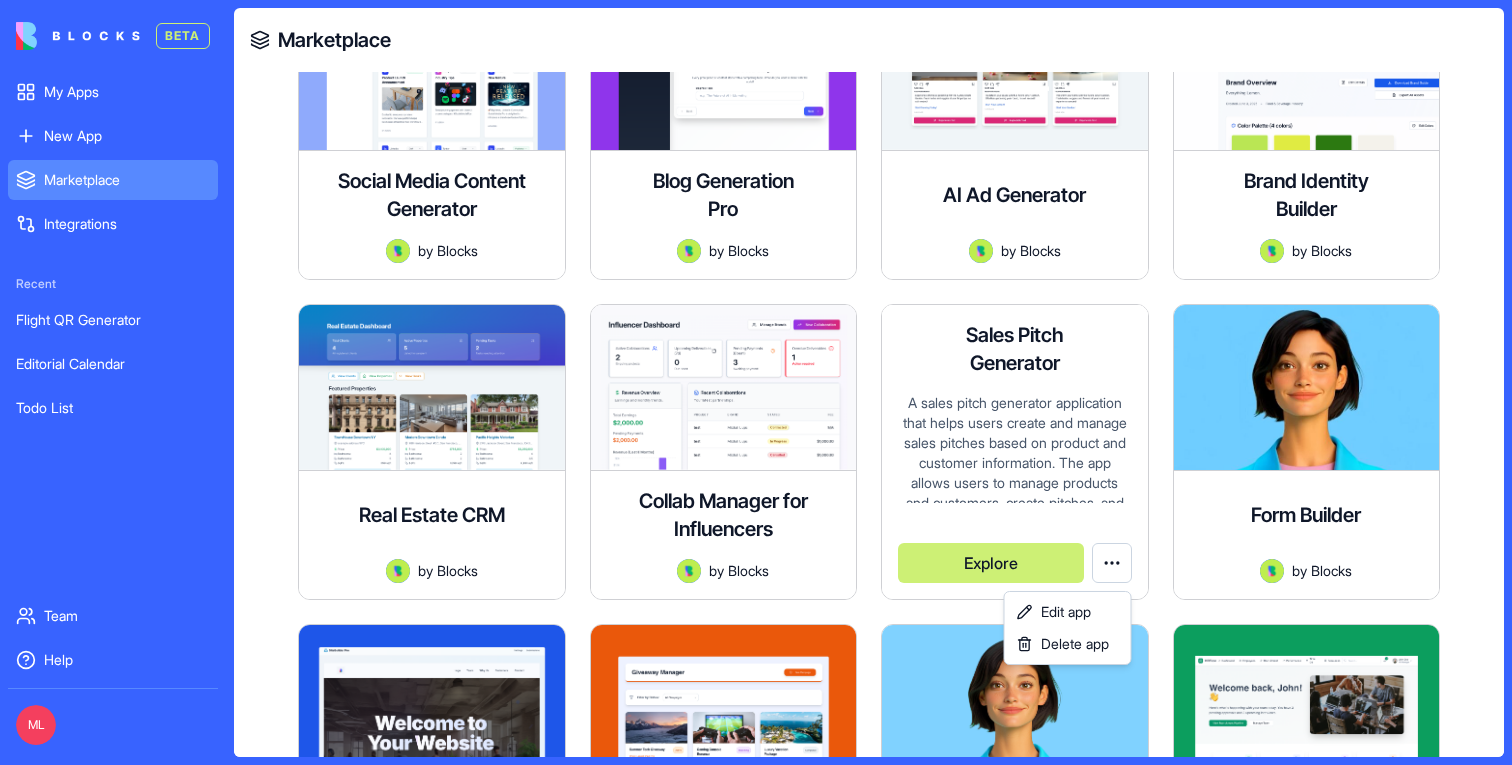 click on "BETA My Apps New App
To pick up a draggable item, press the space bar.
While dragging, use the arrow keys to move the item.
Press space again to drop the item in its new position, or press escape to cancel.
Marketplace Integrations Recent Flight QR Generator Editorial Calendar Todo List Team Help ML Marketplace Discover apps for any task,  powered by intelligent AI teammates **** Marketing HR Freelancers Sales Productivity Legal & Finance Creators Design & Creative Industry CRMs Personal & Lifestyle Startups Social Media Content Generator A sophisticated creative tool for crafting, managing, and organizing social media content across multiple platforms. Designed with Scandinavian minimalism and Apple-inspired elegance. by Blocks Explore Blog Generation Pro A premium content creation platform for startups with a sleek, Squarespace-inspired design featuring a collapsible sidebar and modern UI elements by Blocks Explore AI Ad Generator by Blocks Explore Brand Identity Builder by Blocks Explore by" at bounding box center (756, 382) 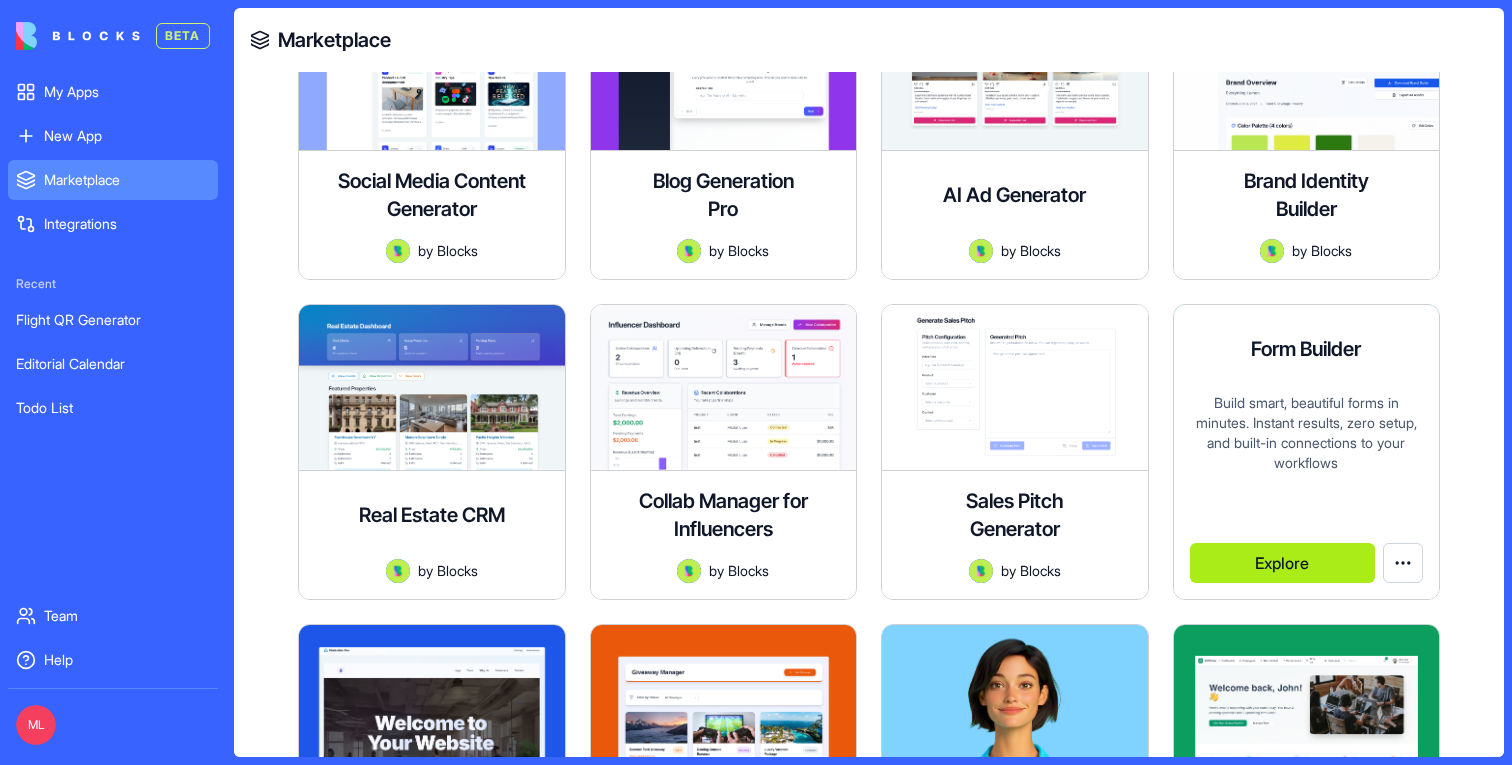 click on "Explore" at bounding box center [1283, 563] 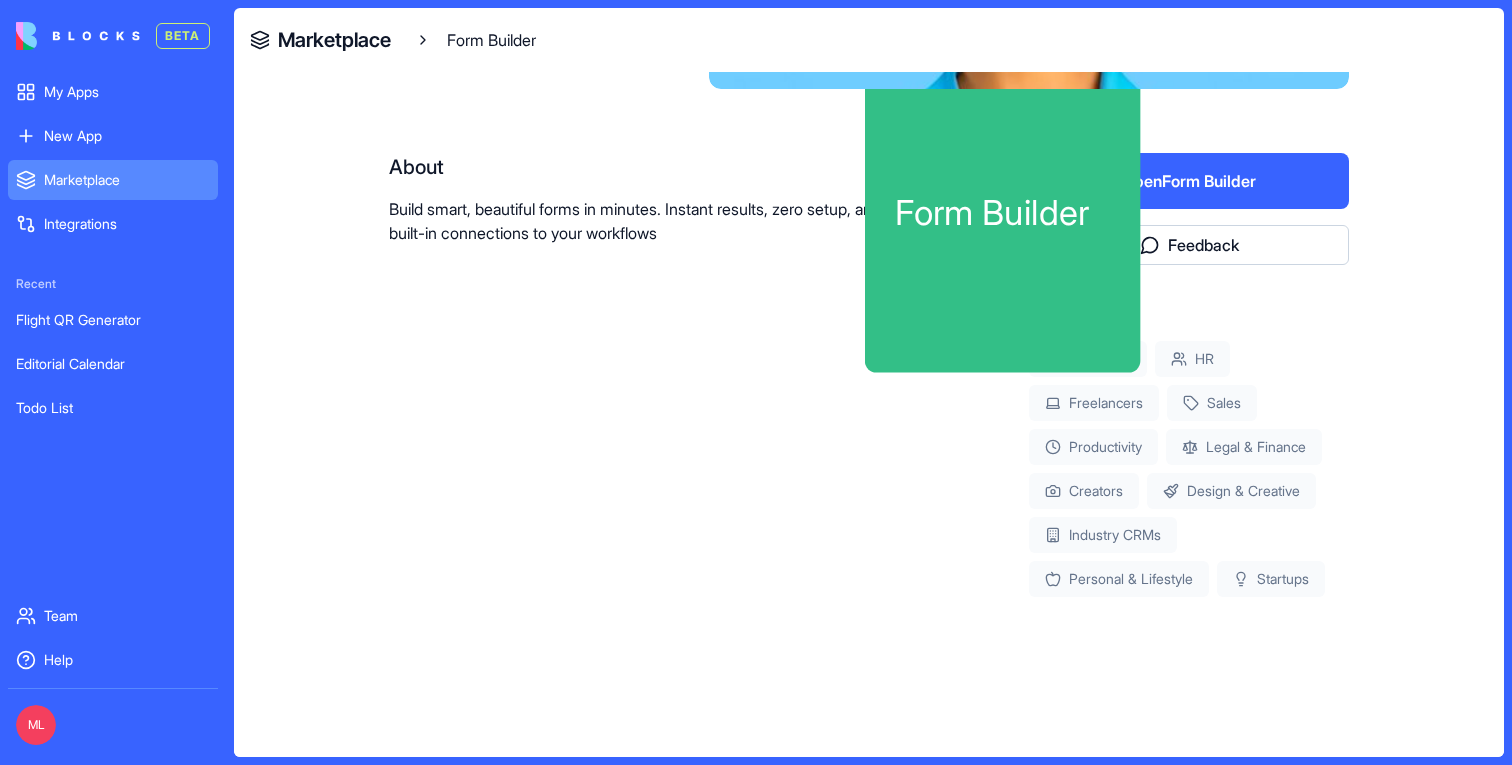 scroll, scrollTop: 335, scrollLeft: 0, axis: vertical 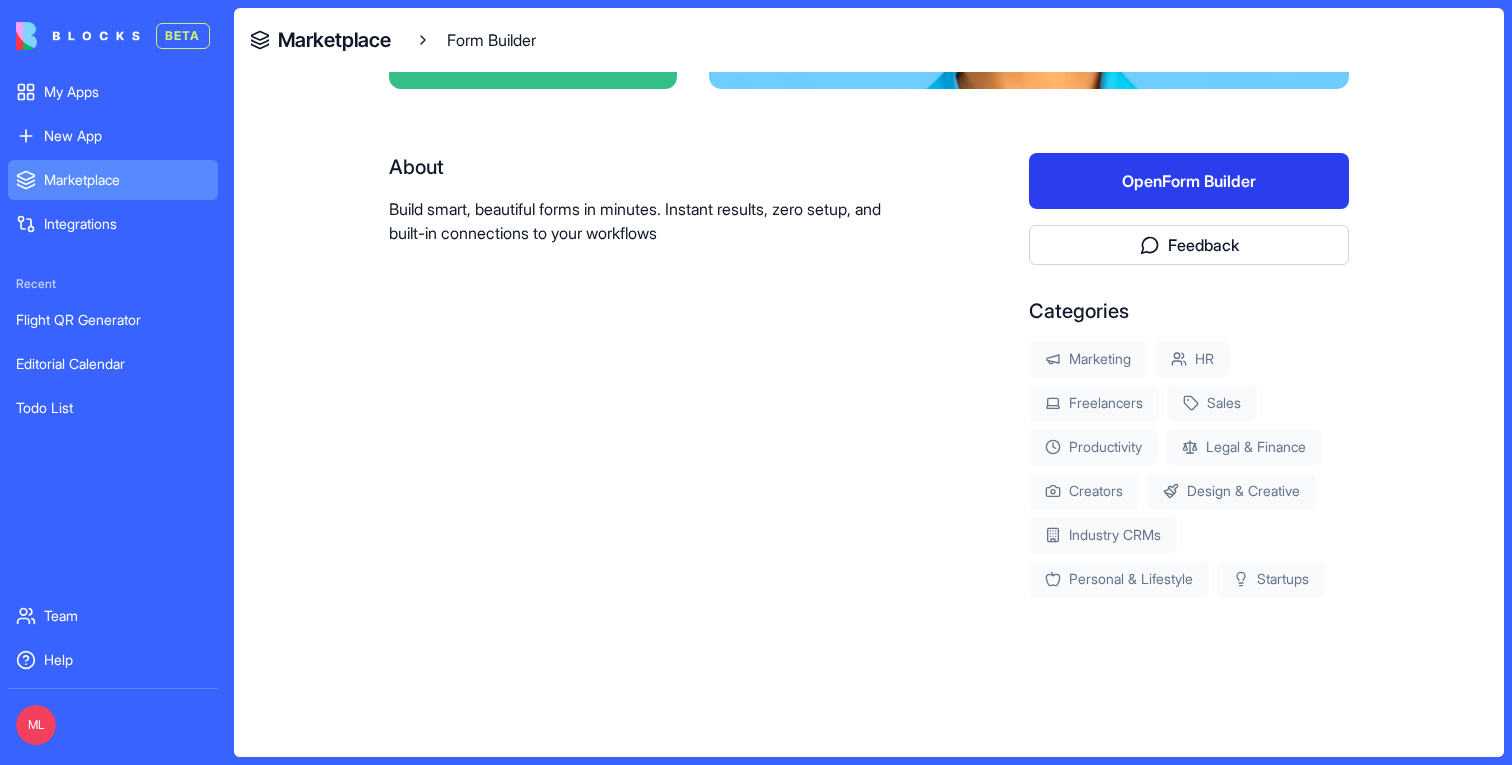 click on "Open  Form Builder" at bounding box center [1189, 181] 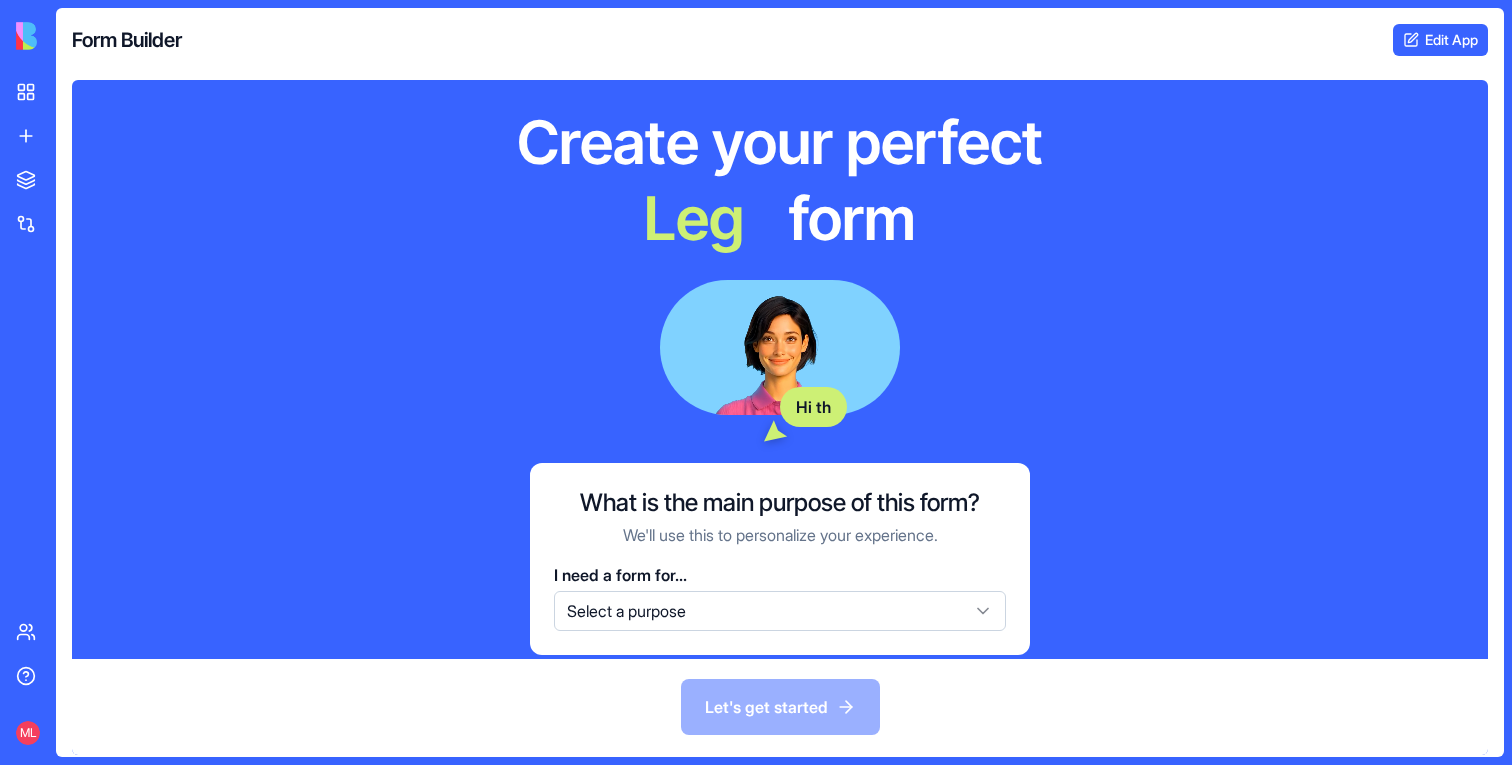scroll, scrollTop: 0, scrollLeft: 0, axis: both 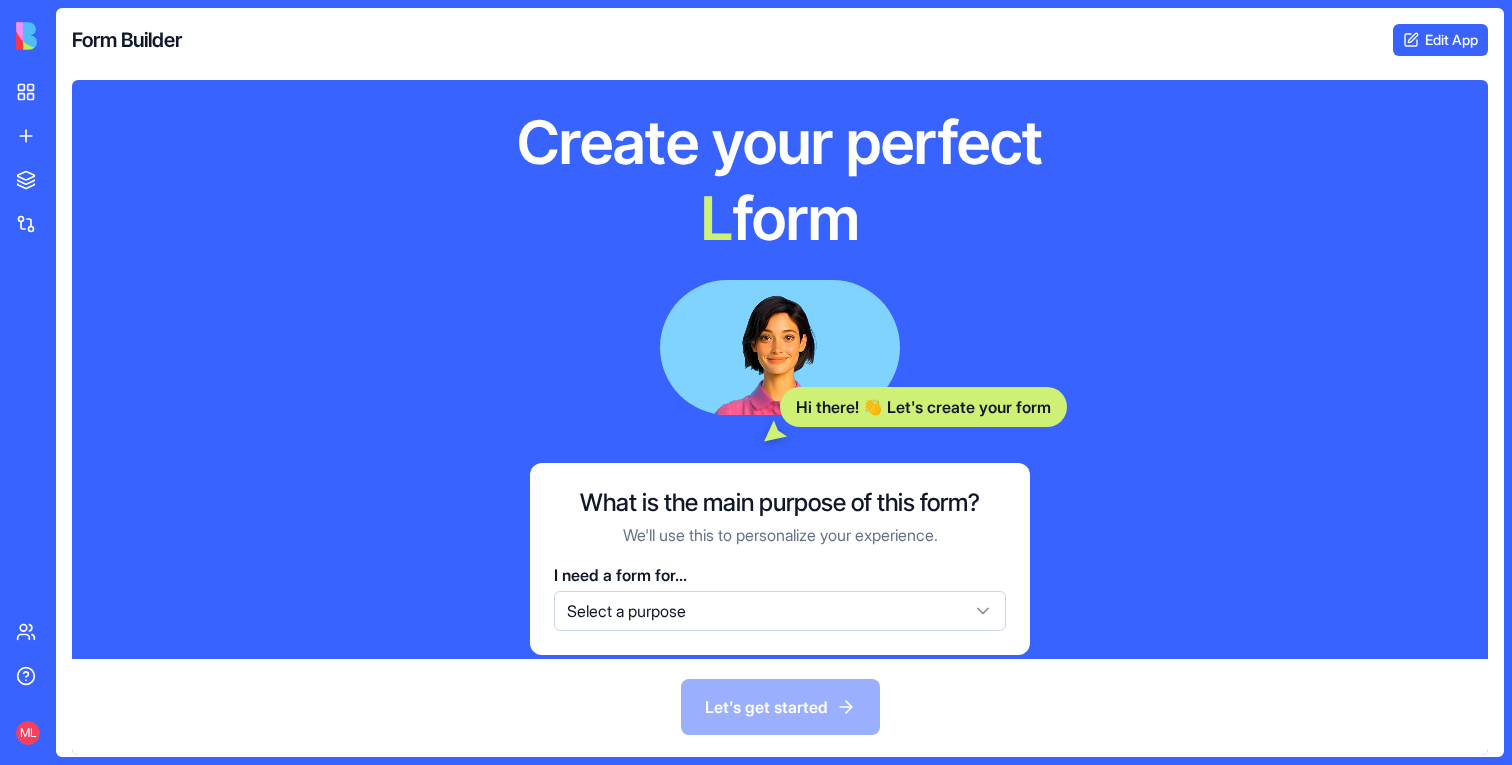 click on "Form Builder Edit App" at bounding box center [780, 40] 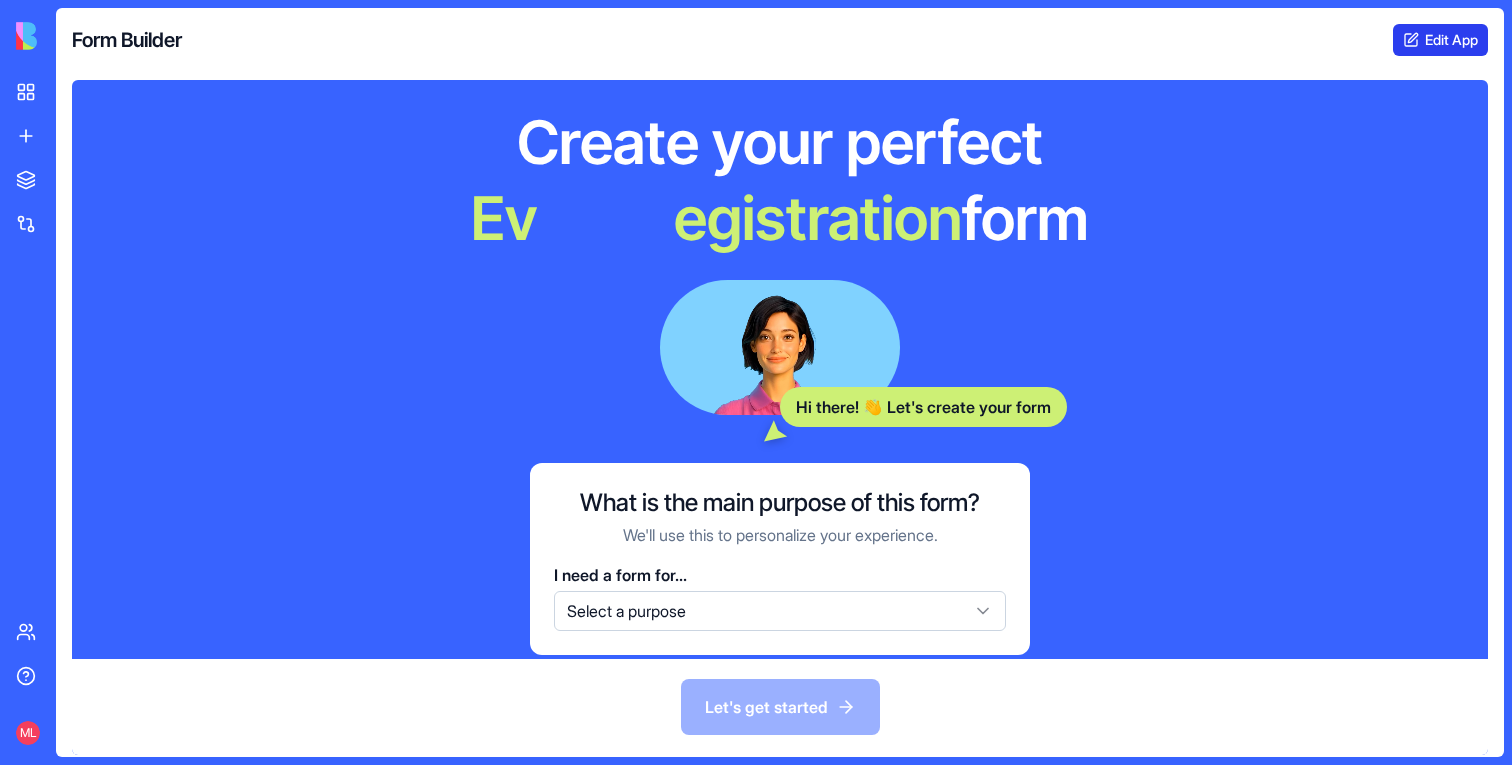 click on "Edit App" at bounding box center (1440, 40) 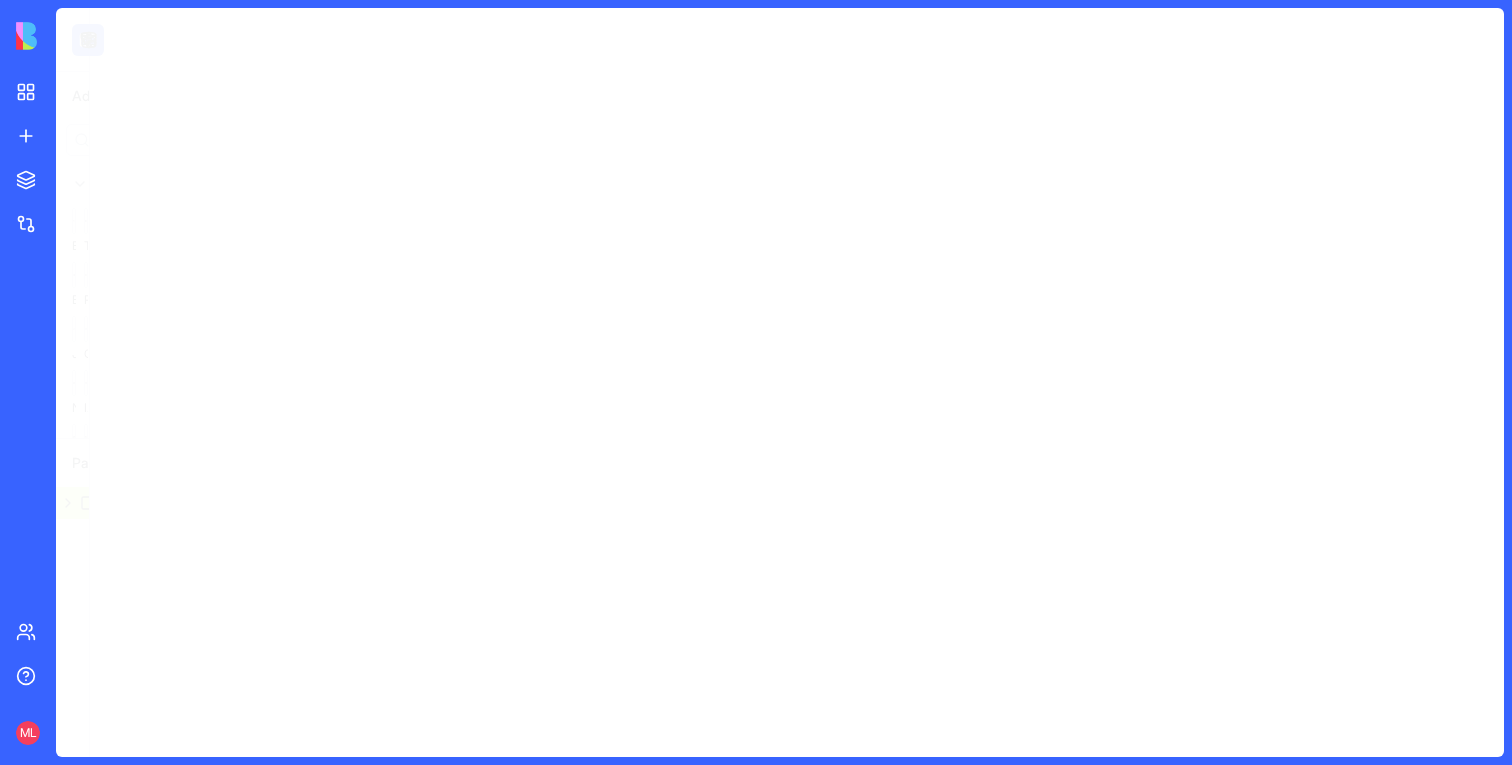 scroll, scrollTop: 0, scrollLeft: 0, axis: both 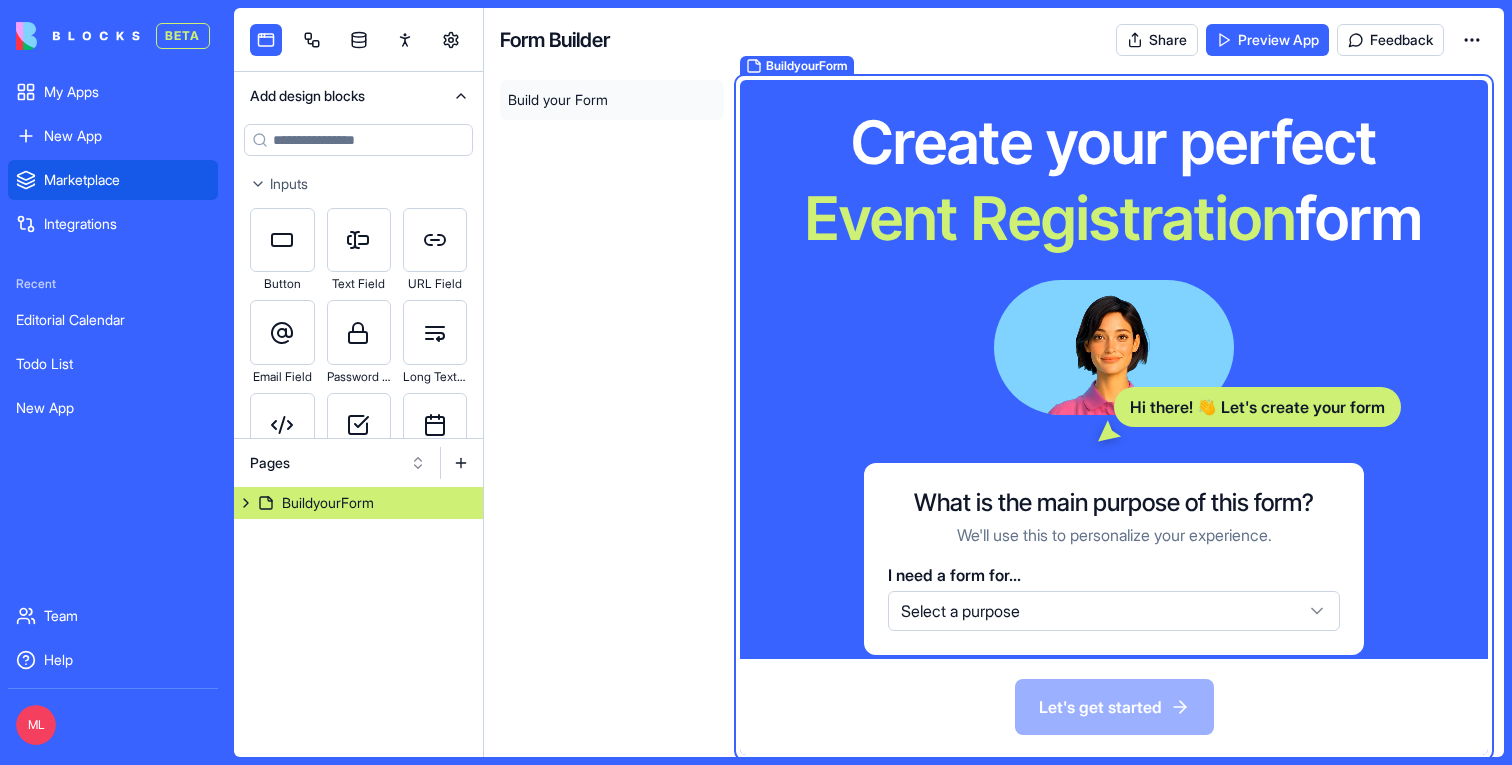 click on "Marketplace" at bounding box center [113, 180] 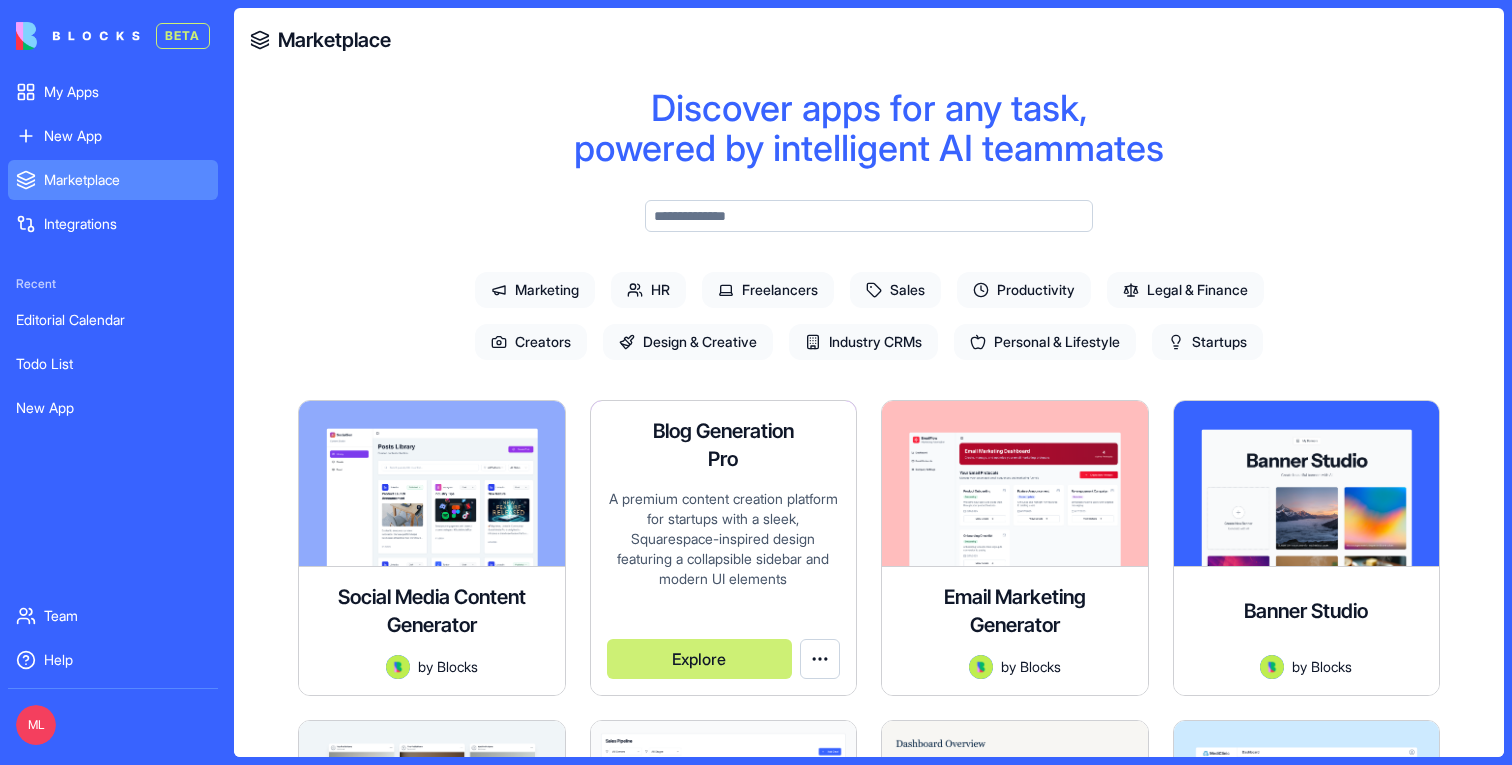 click on "BETA My Apps New App
To pick up a draggable item, press the space bar.
While dragging, use the arrow keys to move the item.
Press space again to drop the item in its new position, or press escape to cancel.
Marketplace Integrations Recent Editorial Calendar Todo List New App Team Help ML Marketplace Discover apps for any task,  powered by intelligent AI teammates Marketing HR Freelancers Sales Productivity Legal & Finance Creators Design & Creative Industry CRMs Personal & Lifestyle Startups Social Media Content Generator A sophisticated creative tool for crafting, managing, and organizing social media content across multiple platforms. Designed with Scandinavian minimalism and Apple-inspired elegance. by Blocks Explore Blog Generation Pro A premium content creation platform for startups with a sleek, Squarespace-inspired design featuring a collapsible sidebar and modern UI elements by Blocks Explore Email Marketing Generator by Blocks Explore Banner Studio by Blocks Explore AI Ad Generator by" at bounding box center [756, 382] 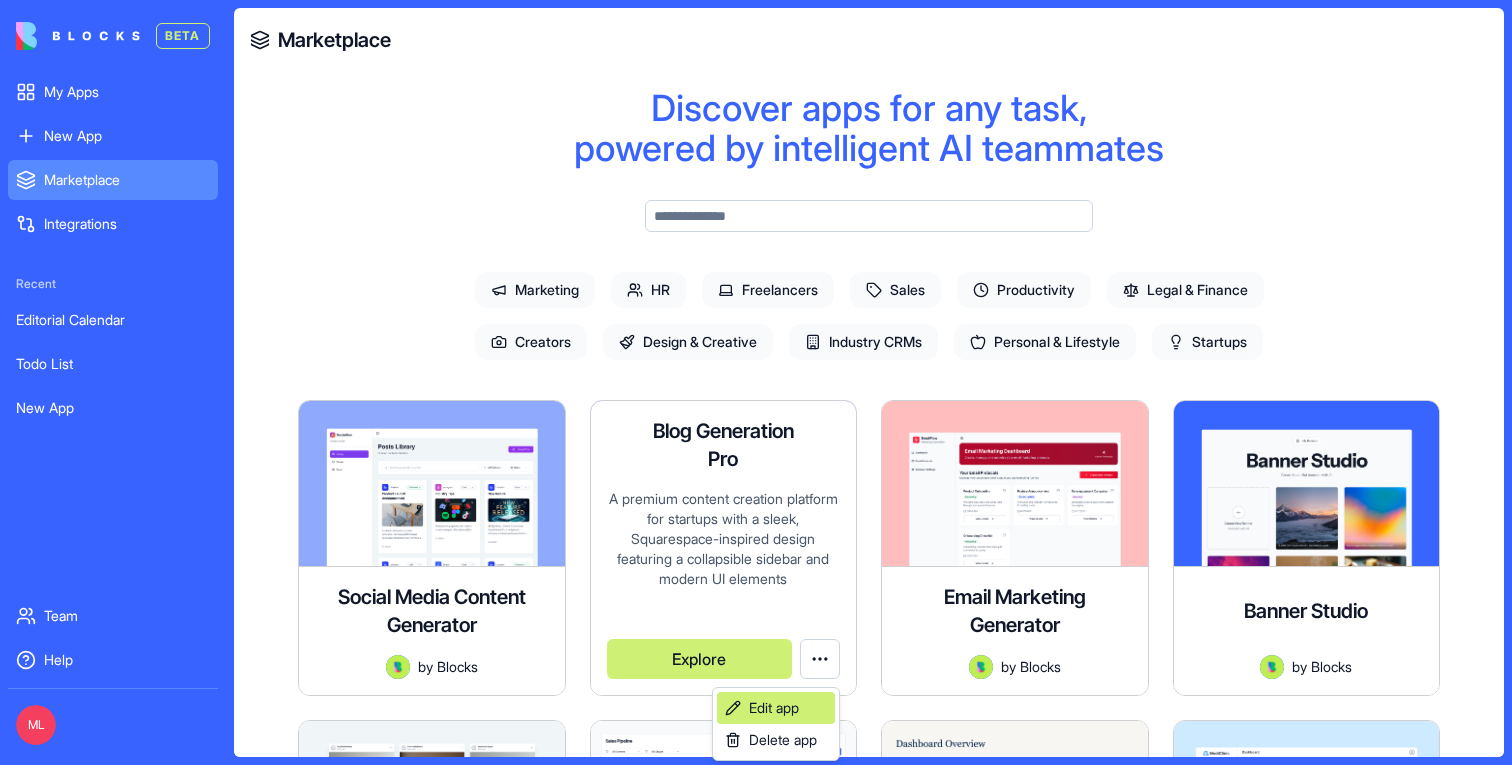 click on "Edit app" at bounding box center [774, 708] 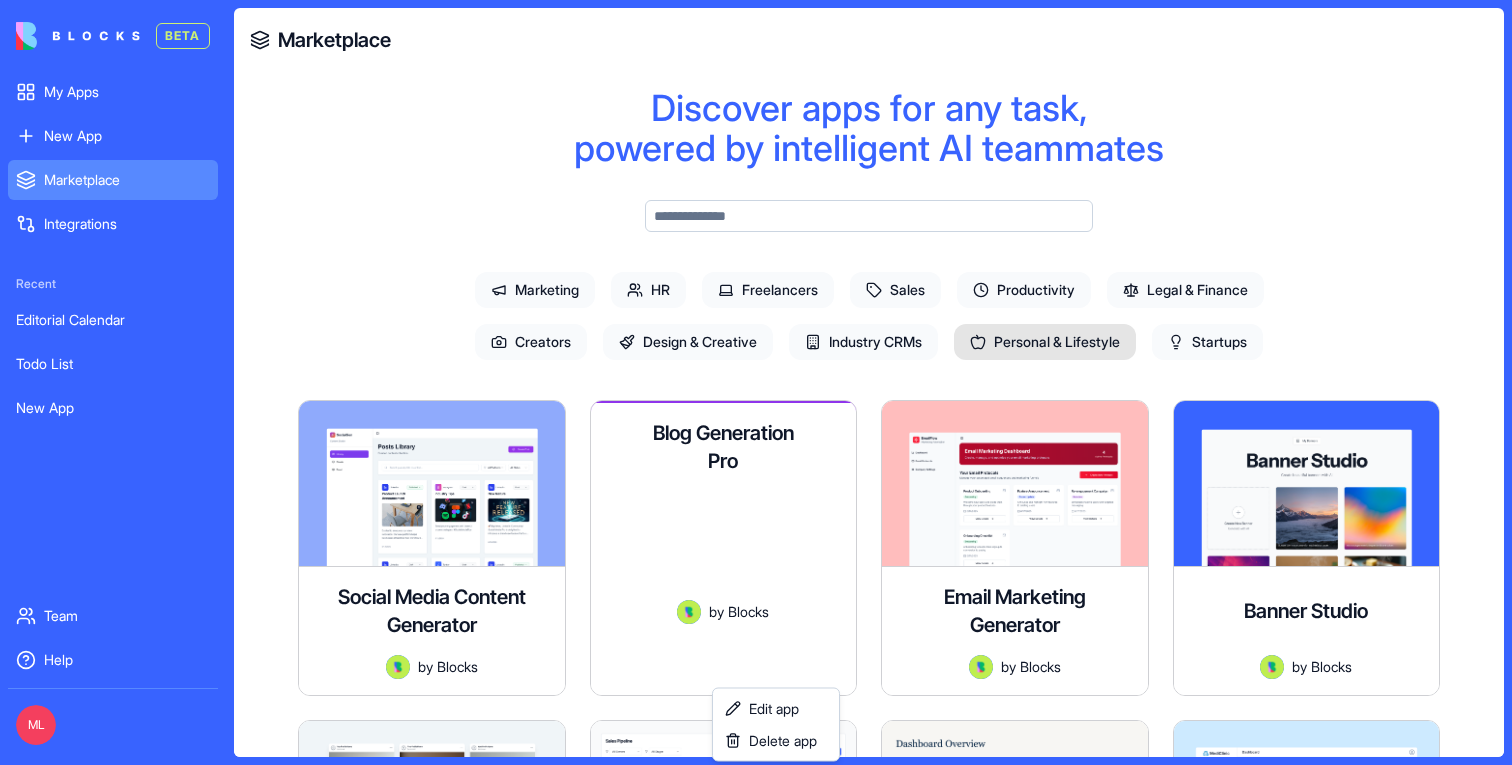 scroll, scrollTop: 0, scrollLeft: 0, axis: both 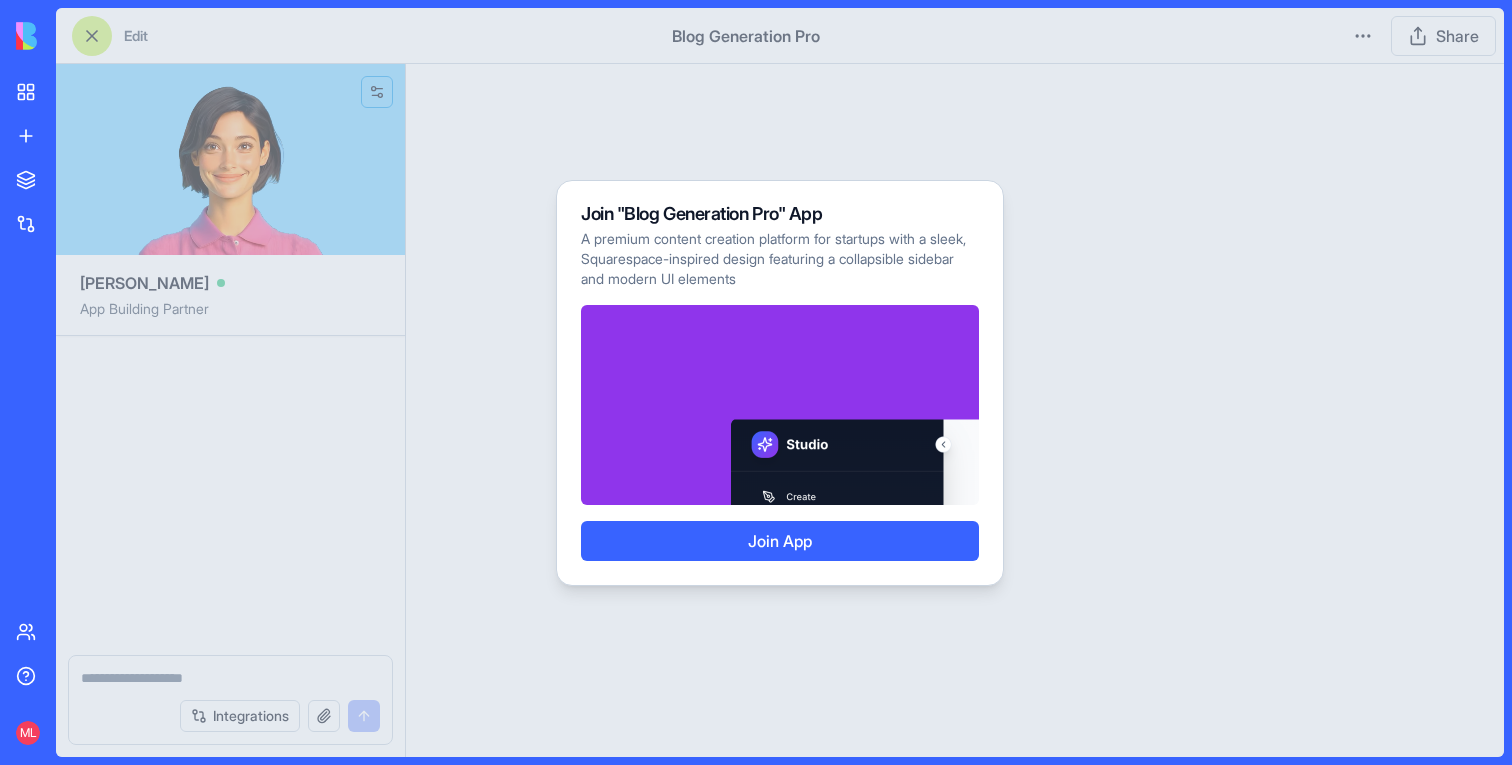 click on "Edit Blog Generation Pro Share [PERSON_NAME] App Building Partner Integrations Join "Blog Generation Pro" App A premium content creation platform for startups with a sleek, Squarespace-inspired design featuring a collapsible sidebar and modern UI elements Join App" at bounding box center (780, 382) 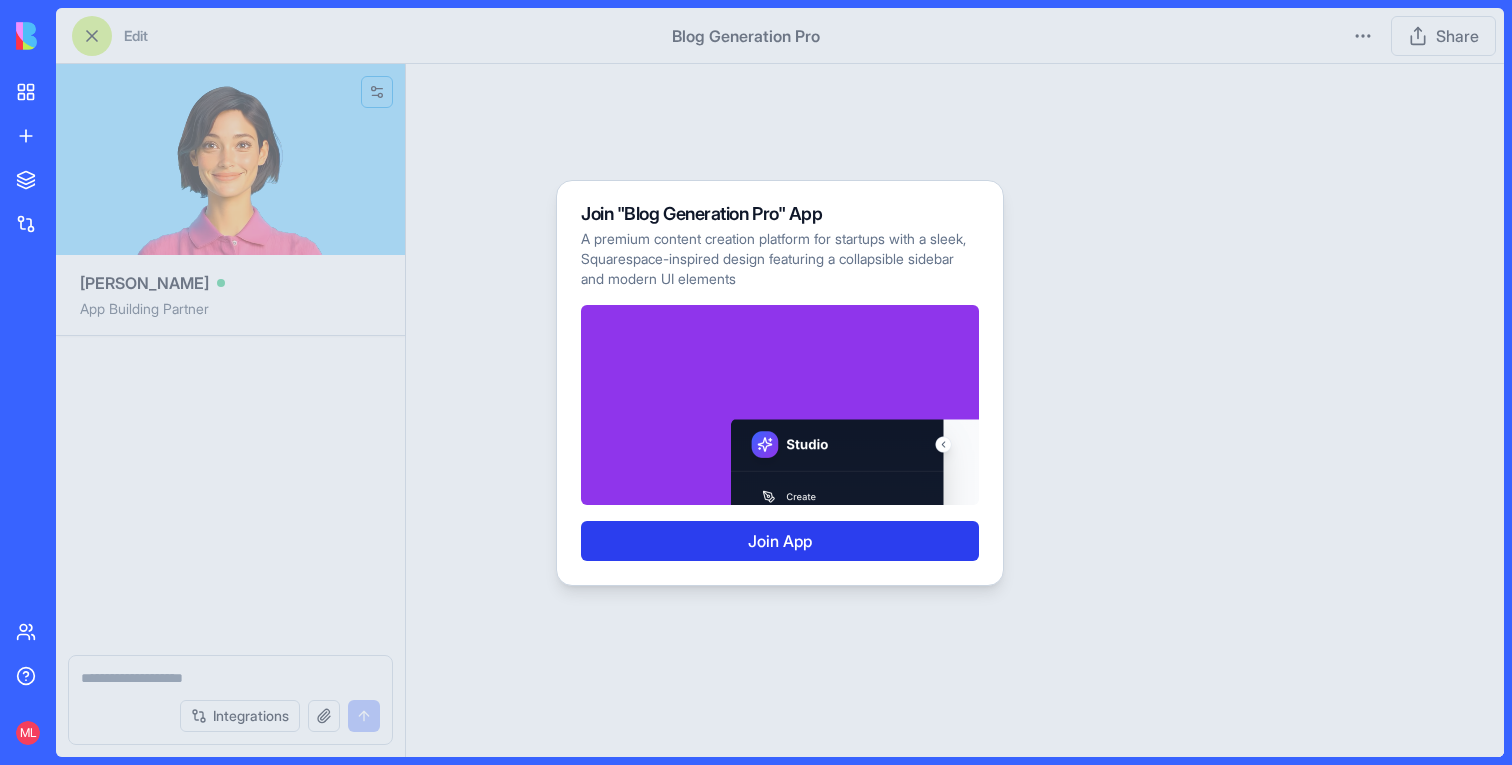 scroll, scrollTop: 0, scrollLeft: 0, axis: both 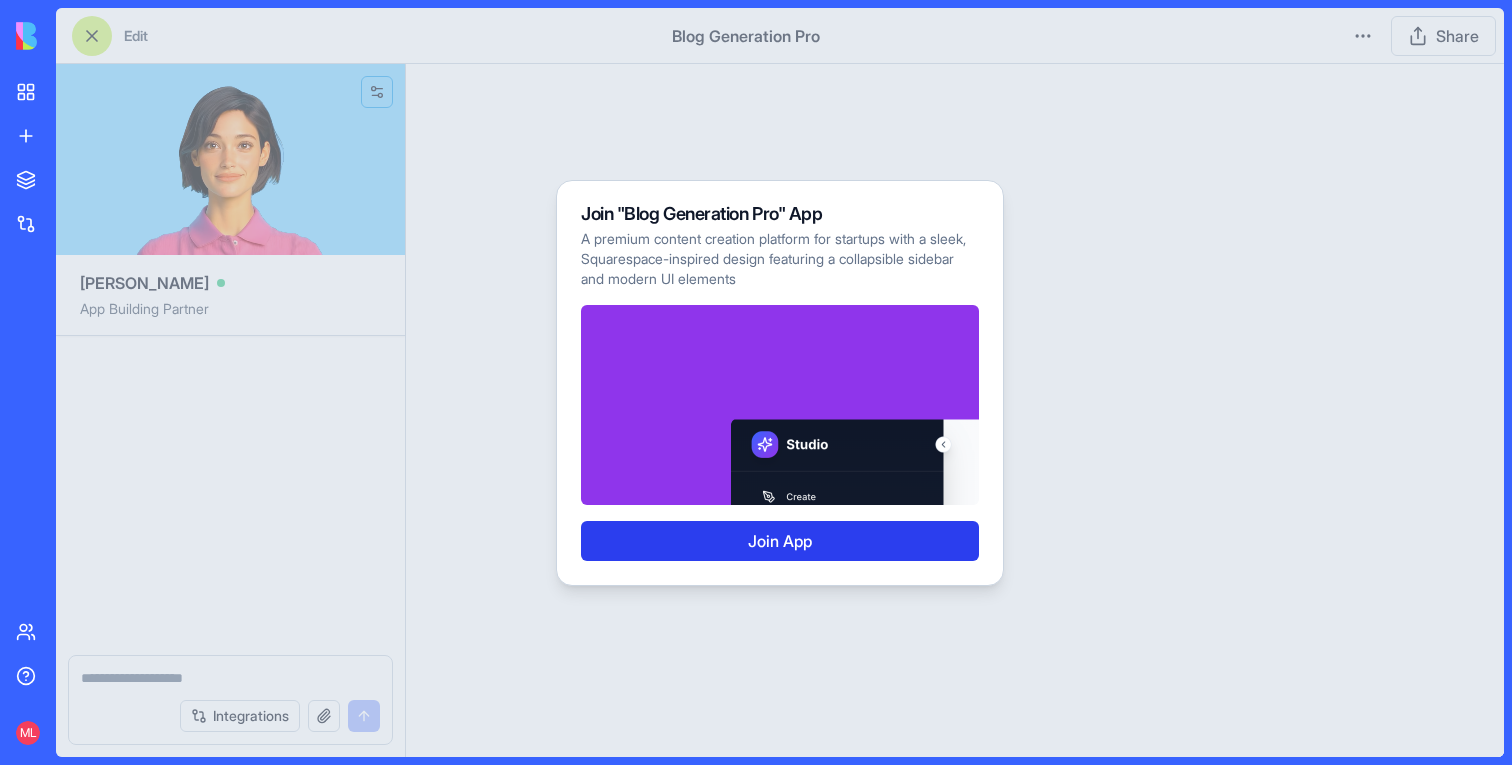 click on "Join App" at bounding box center (780, 541) 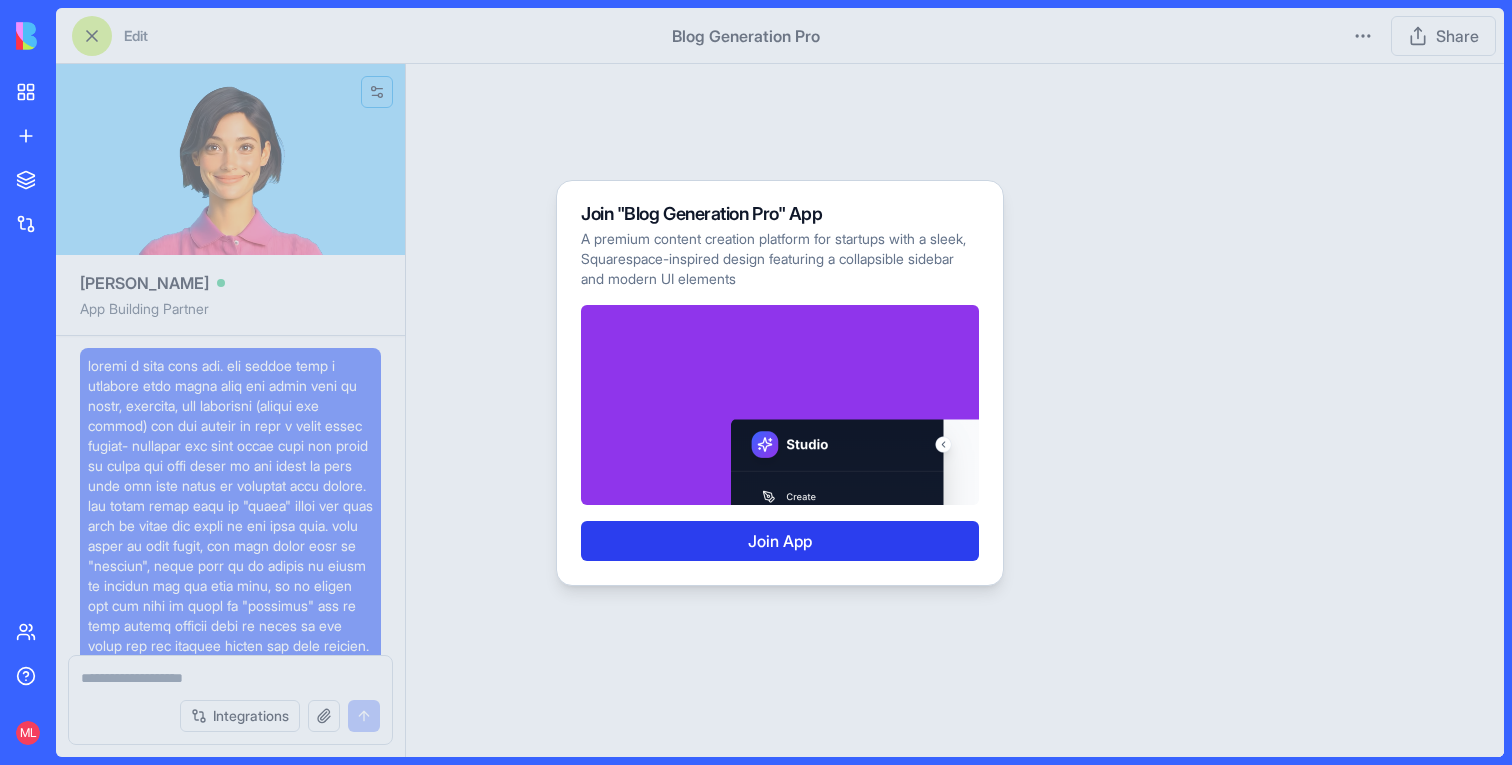 scroll, scrollTop: 94171, scrollLeft: 0, axis: vertical 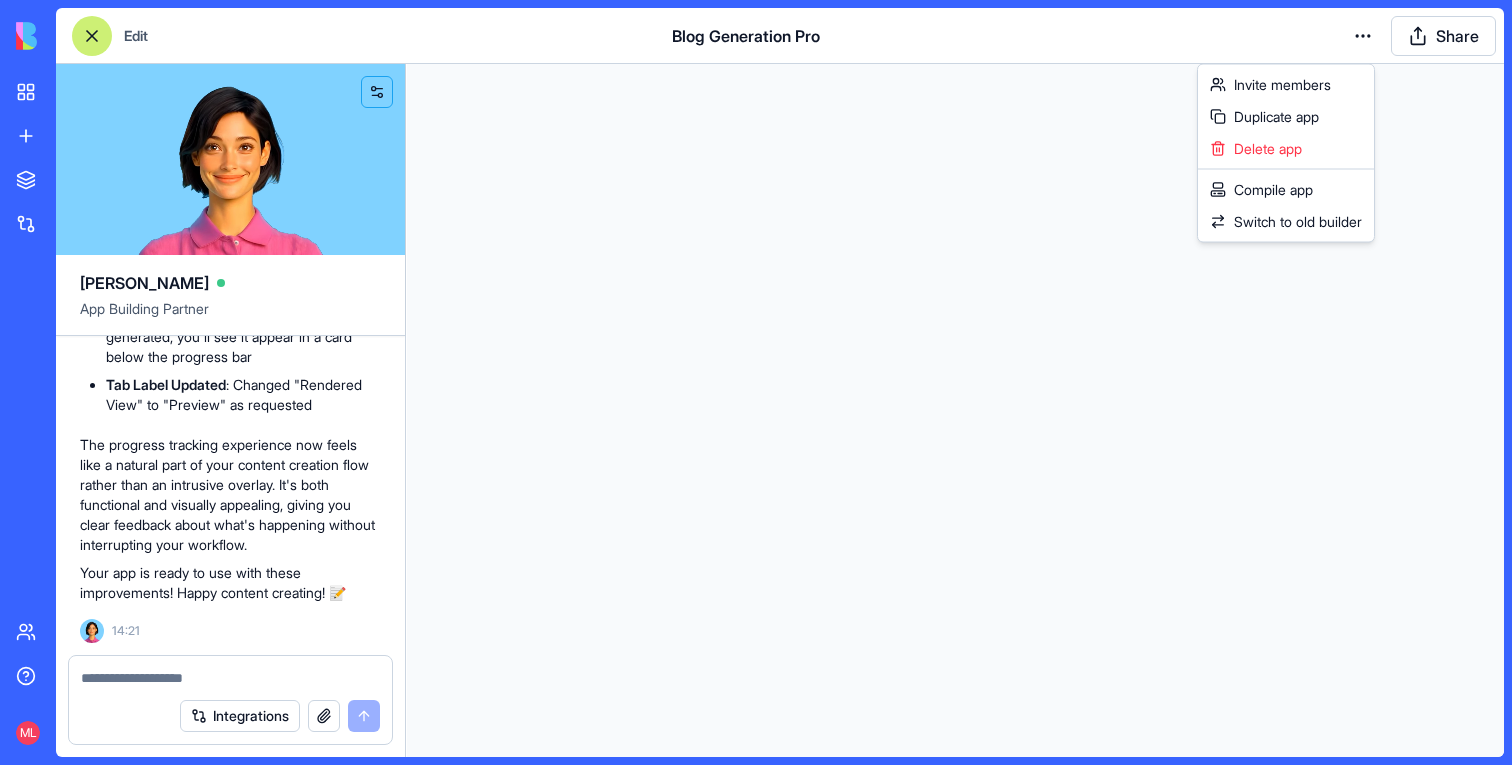 click on "My Apps New App
To pick up a draggable item, press the space bar.
While dragging, use the arrow keys to move the item.
Press space again to drop the item in its new position, or press escape to cancel.
Marketplace Integrations Team Help ML Edit Blog Generation Pro Share [PERSON_NAME] App Building Partner Undo M 13:21 Hi there! I'm going to build you a smart blog post generator app with a step-by-step input process and AI-powered content creation. It'll help you create professional blog posts with just a few clicks! 🖋️
🚀 Blog Wizard Coming Up! Setting up your data structure Creating pages I'm just testing everything to make sure your blog wizard works perfectly! 🧙‍♂️
Your Blog Wizard is ready to use! 🎉 Now you can create amazing blog posts with a smart step-by-step process and AI-powered content generation.
13:25 Undo M 13:33 I'll add those export options and improve the text selection features for you! 🛠️
13:36 Undo M 13:40
13:44 Undo M 14:22
14:26 Undo M 14:48" at bounding box center [756, 382] 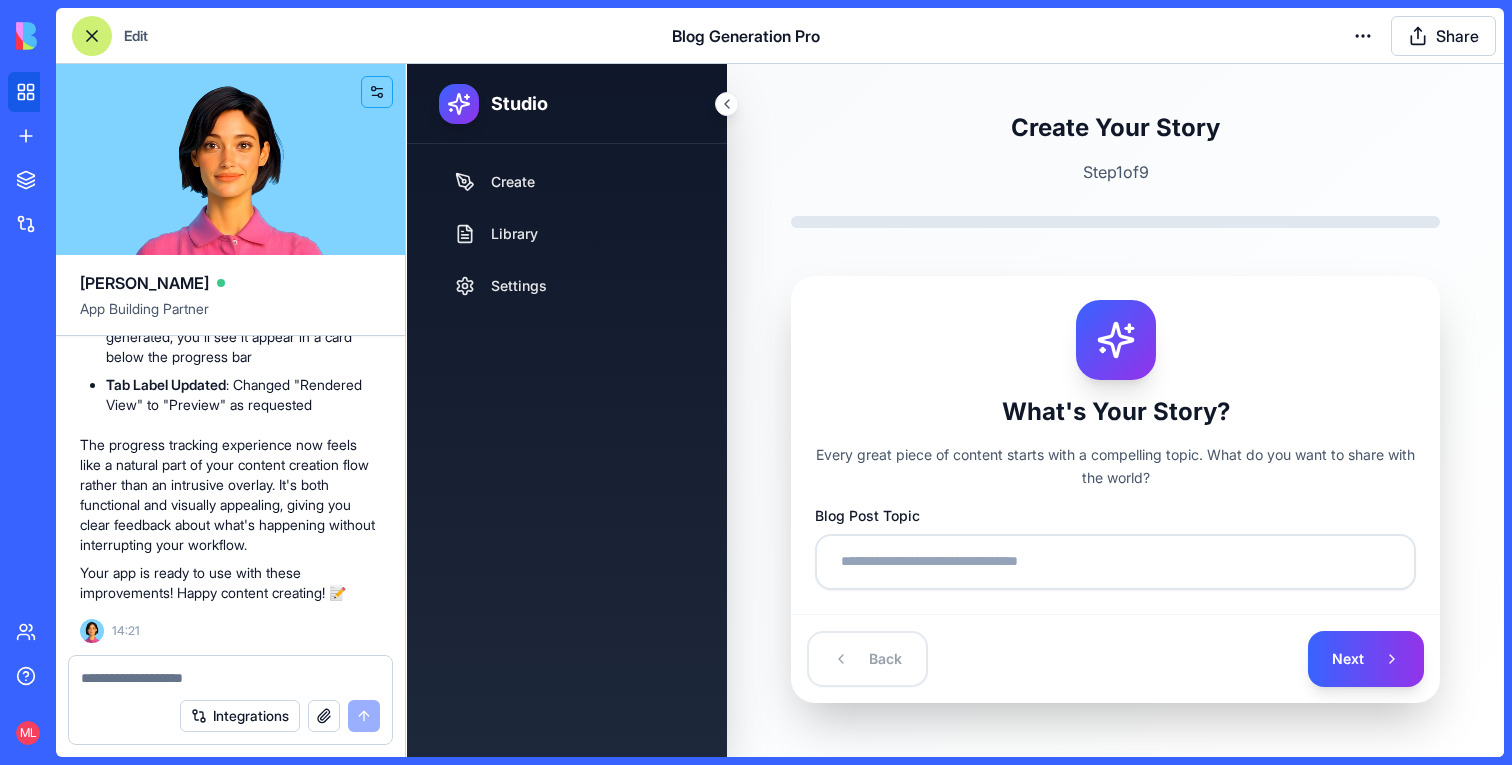 click on "My Apps" at bounding box center (48, 92) 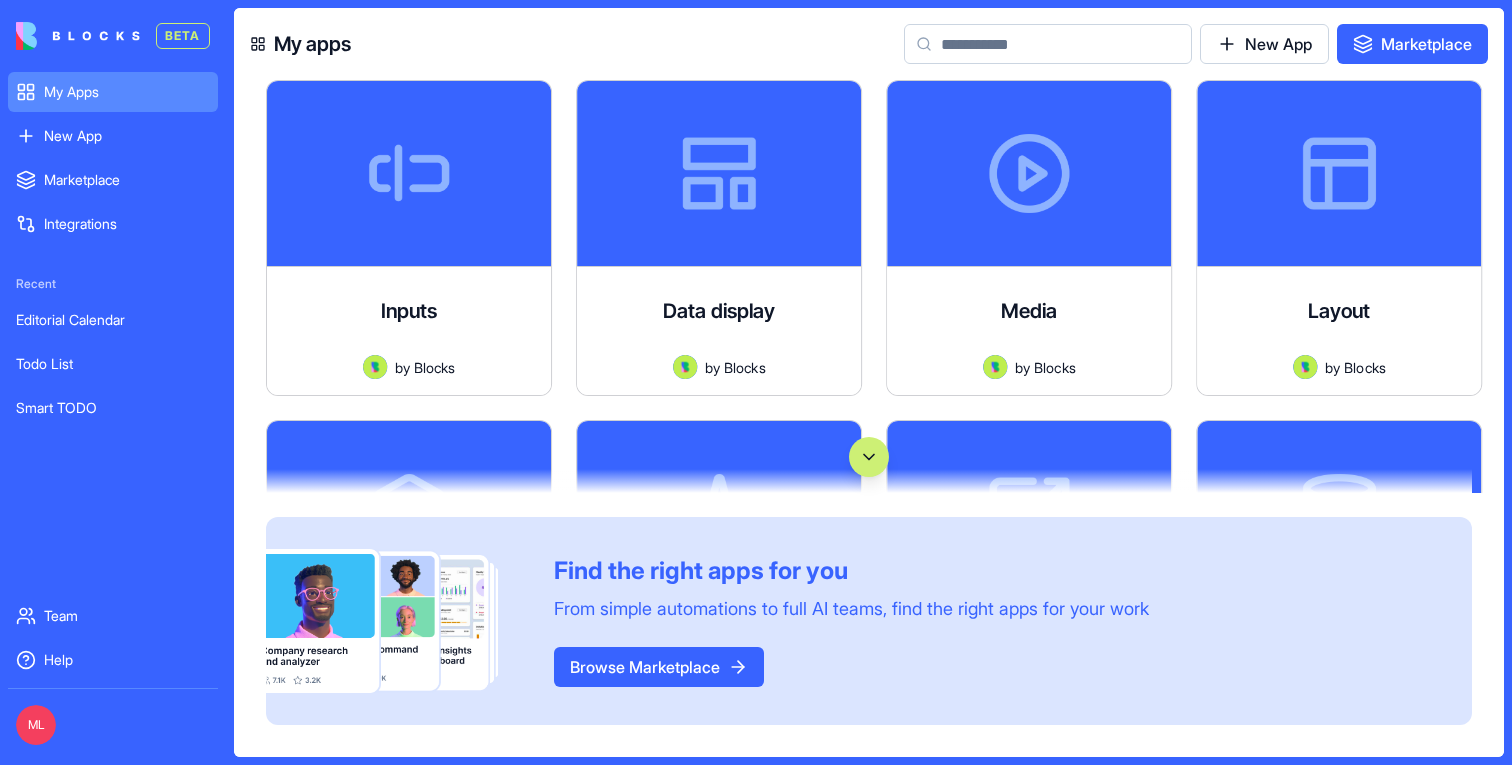 click on "My Apps" at bounding box center [127, 92] 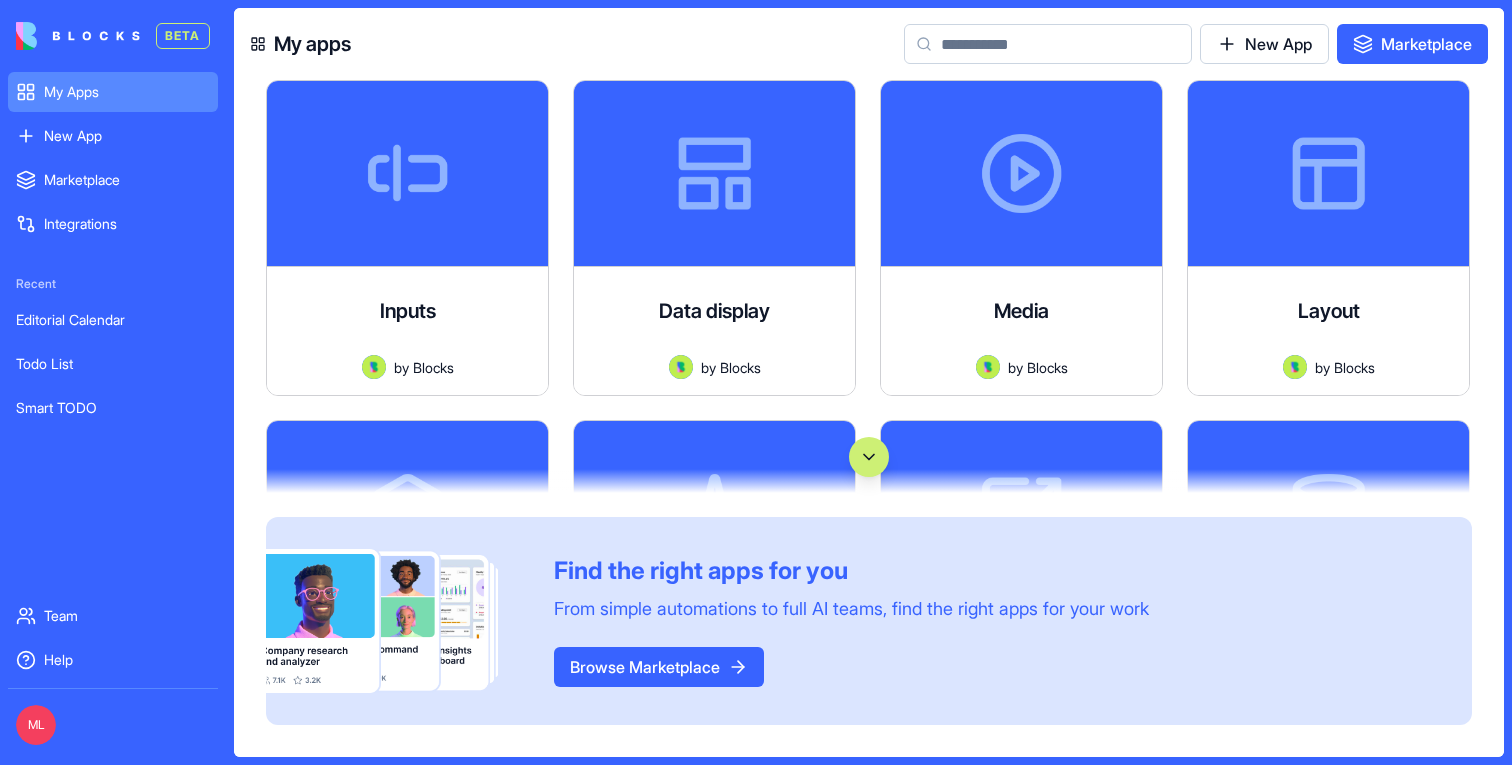 click at bounding box center [1048, 44] 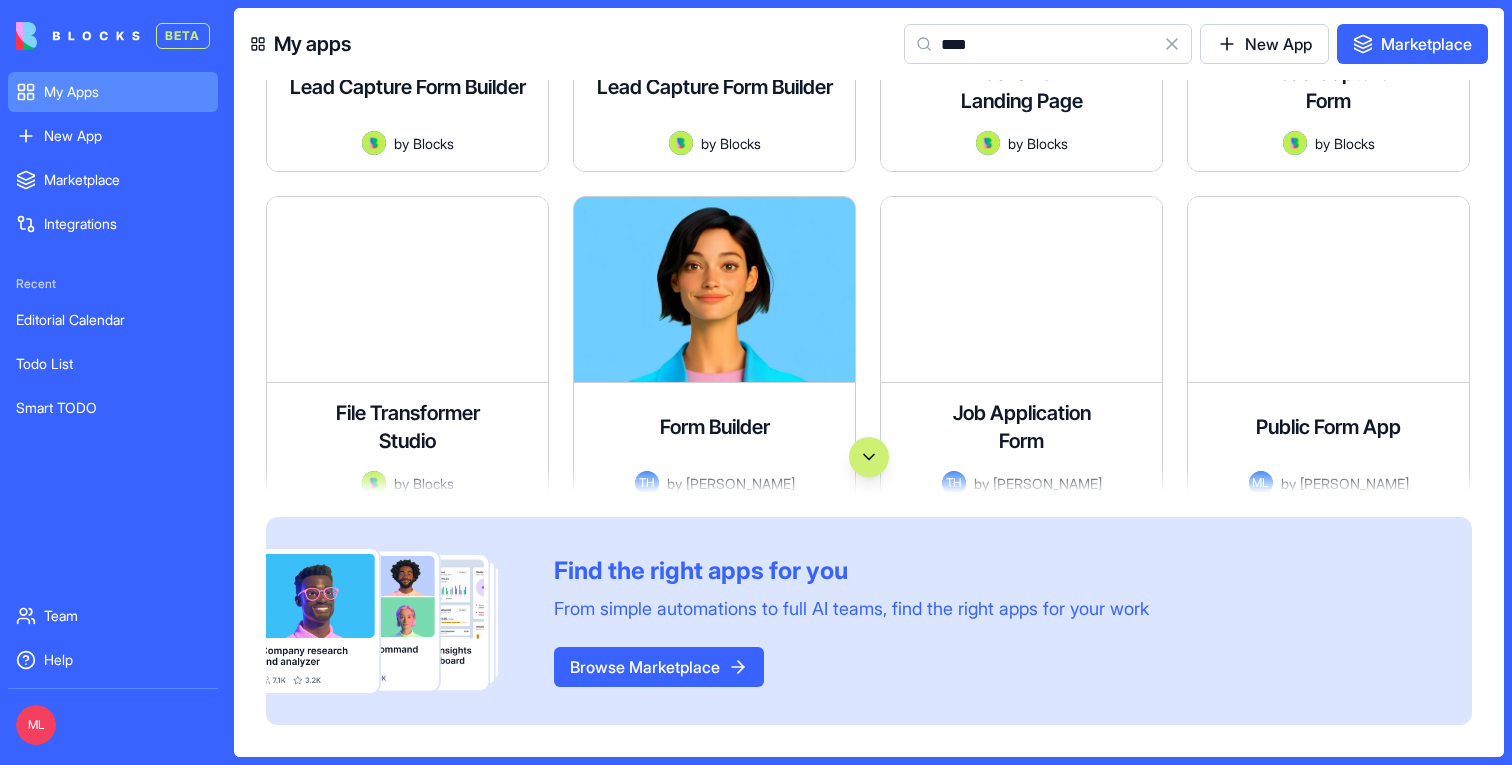 scroll, scrollTop: 1787, scrollLeft: 0, axis: vertical 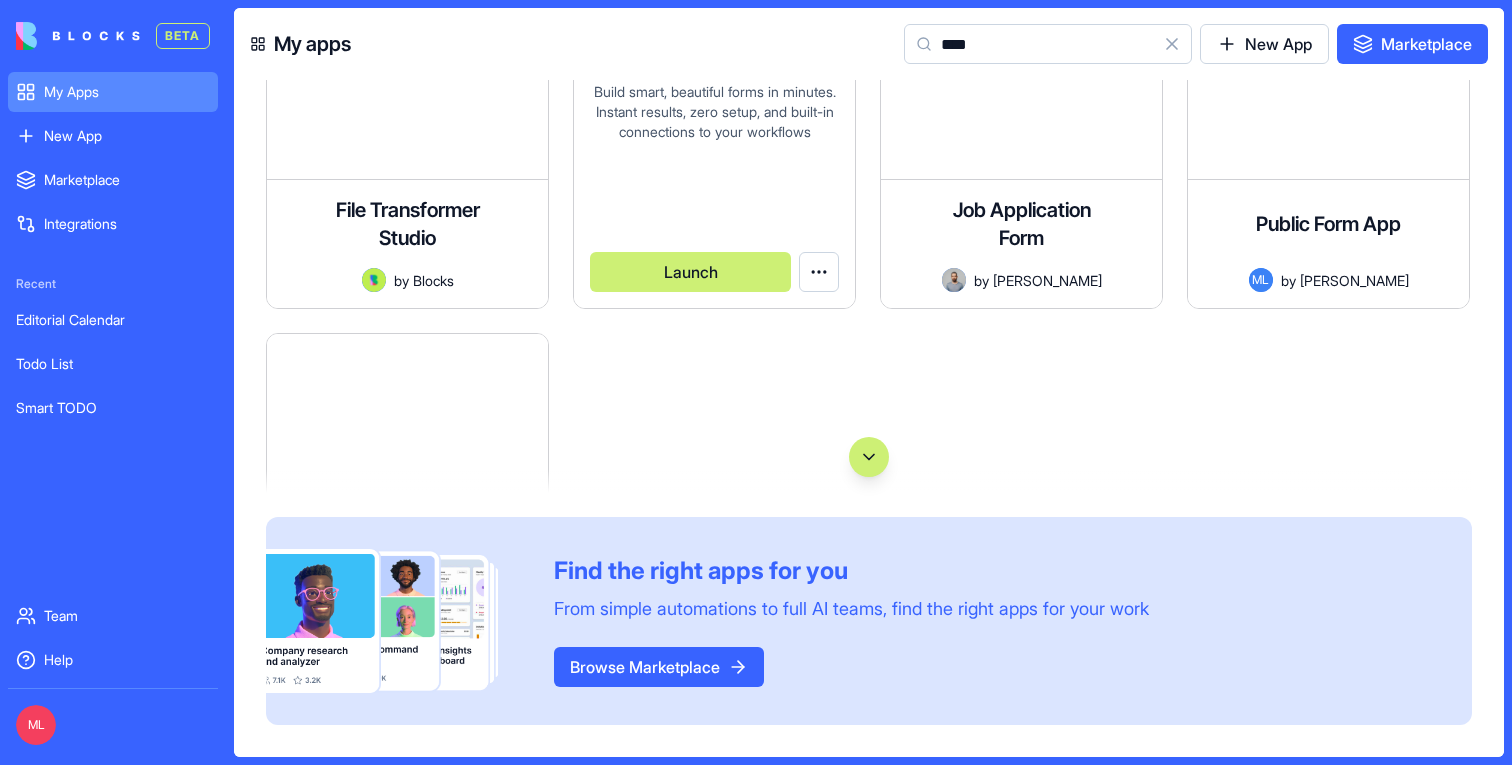 type on "****" 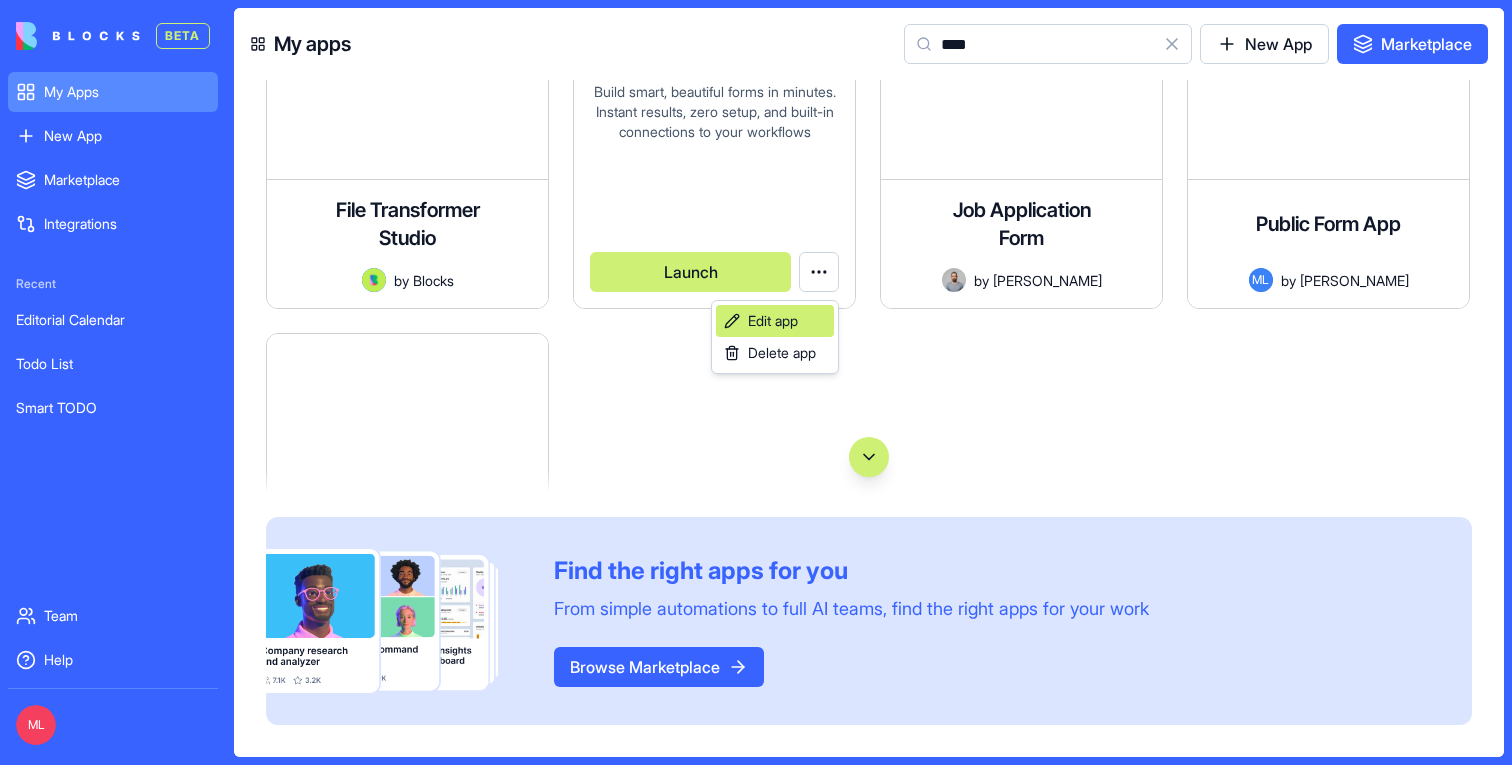 click on "Edit app" at bounding box center [775, 321] 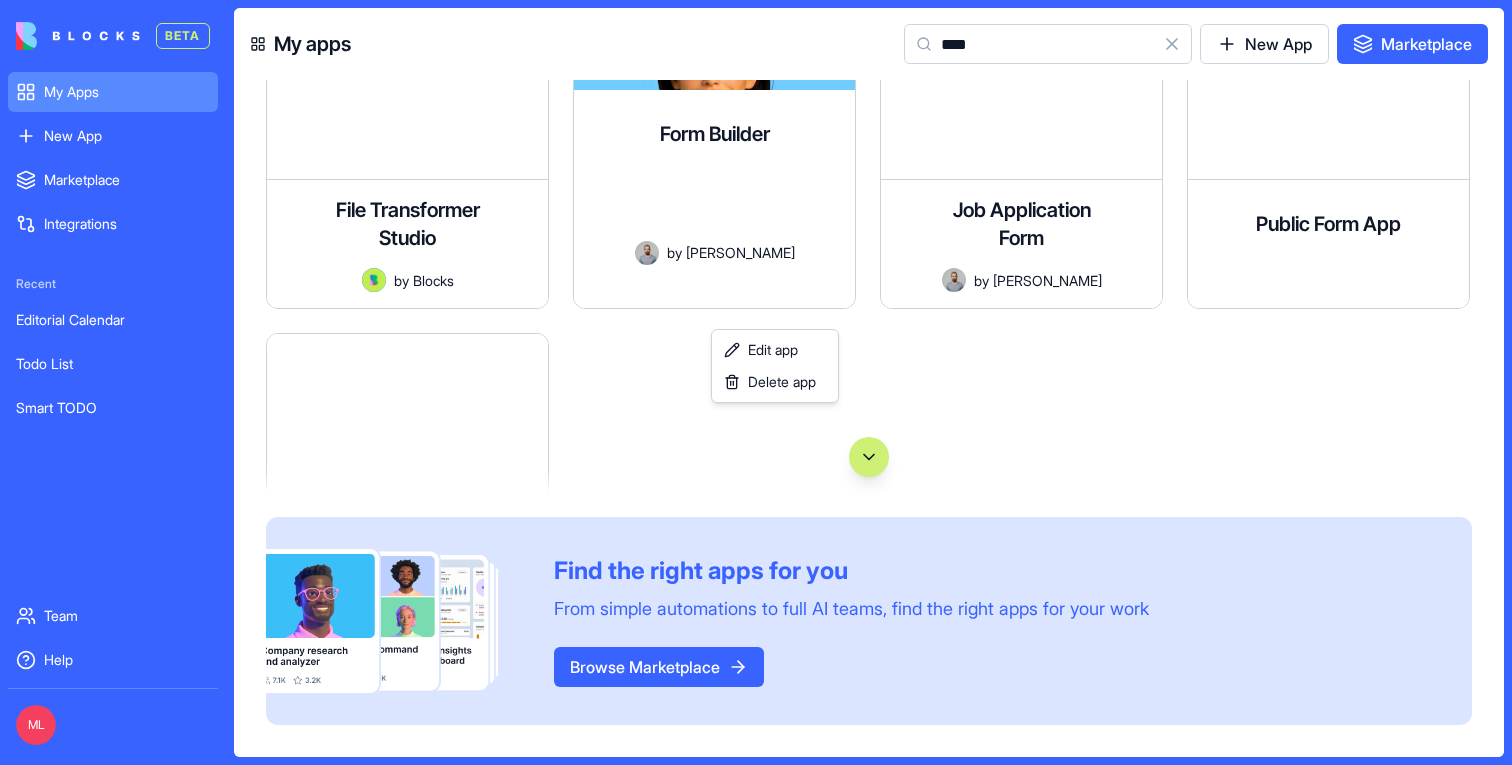 scroll, scrollTop: 18, scrollLeft: 0, axis: vertical 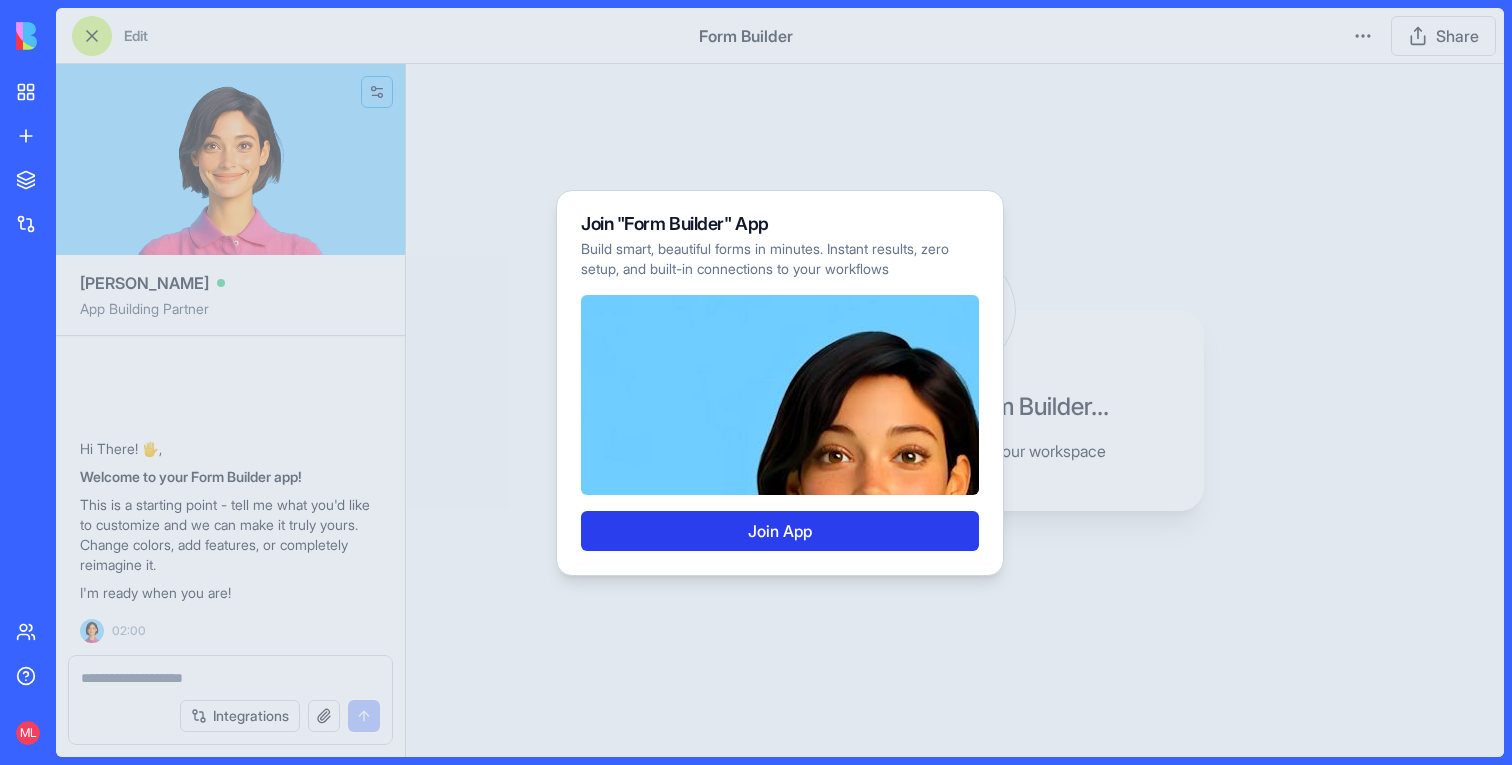 click on "Join App" at bounding box center [780, 531] 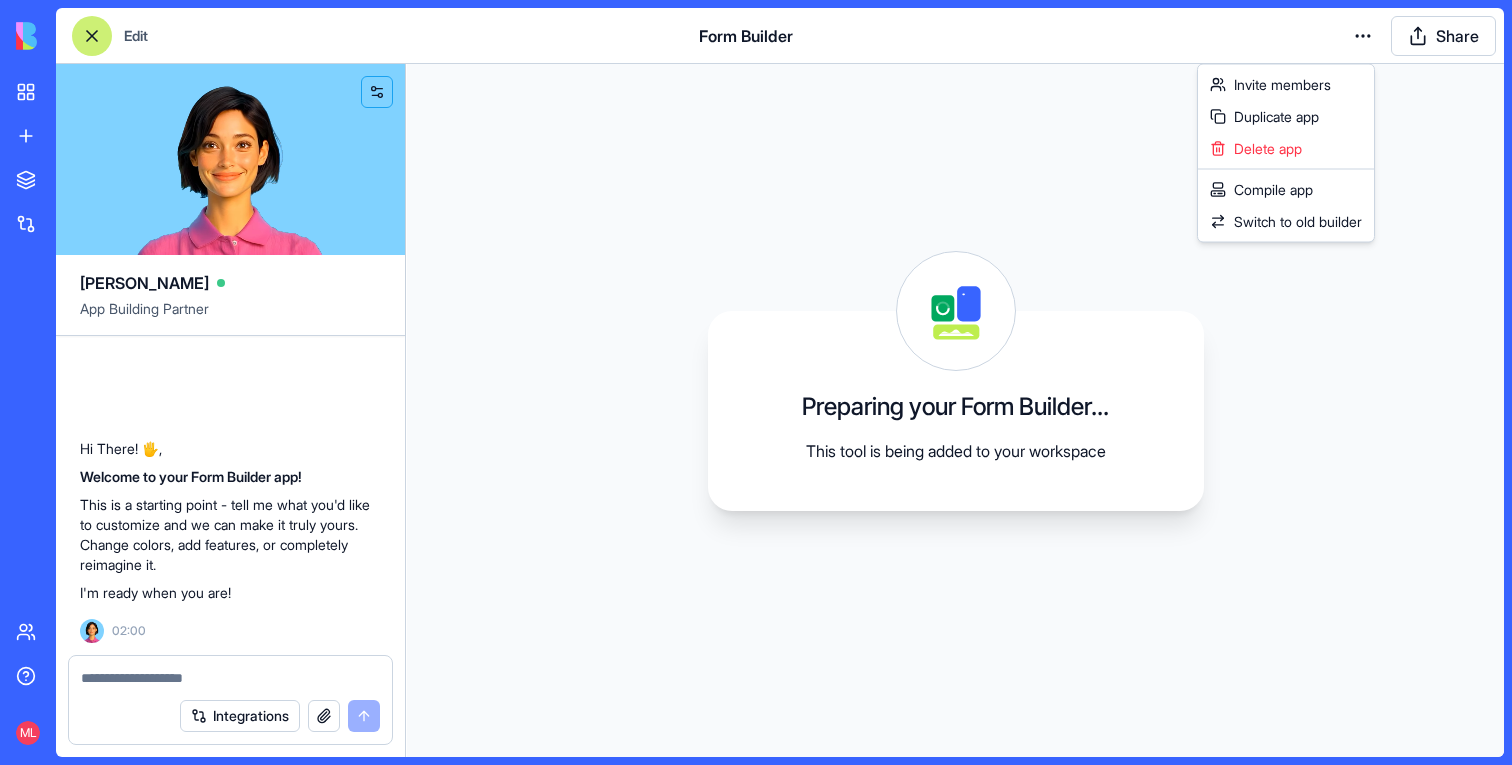 click on "My Apps New App
To pick up a draggable item, press the space bar.
While dragging, use the arrow keys to move the item.
Press space again to drop the item in its new position, or press escape to cancel.
Marketplace Integrations Team Help ML Edit Form Builder Share [PERSON_NAME] App Building Partner Hi There! 🖐️,
Welcome to your Form Builder app!
This is a starting point - tell me what you'd like to customize and we can make it truly yours. Change colors, add features, or completely reimagine it.
I'm ready when you are! 02:00 Integrations Preparing your Form Builder... This tool is being added to your workspace
Invite members Duplicate app Delete app Compile app Switch to old builder" at bounding box center [756, 382] 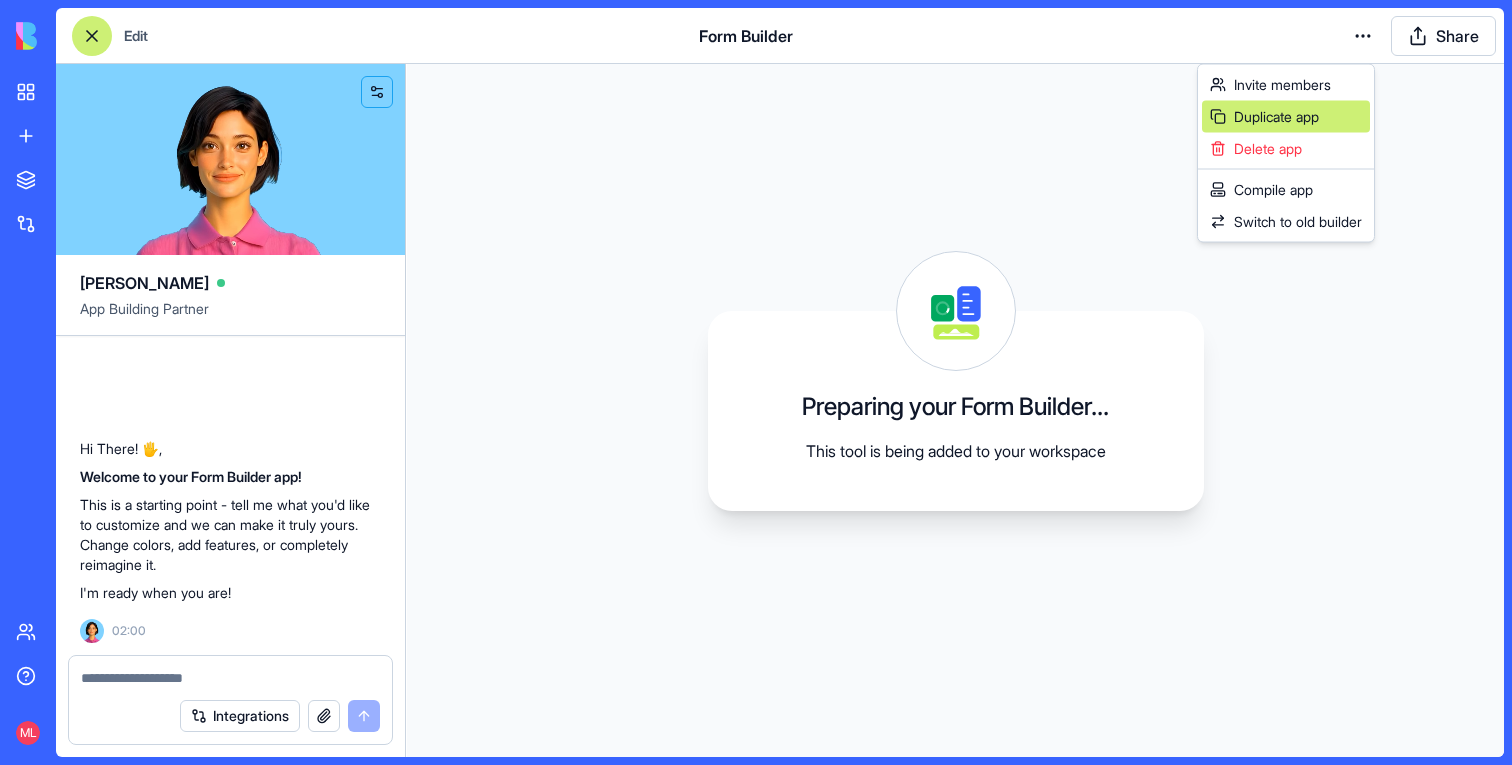 click on "Duplicate app" at bounding box center (1276, 117) 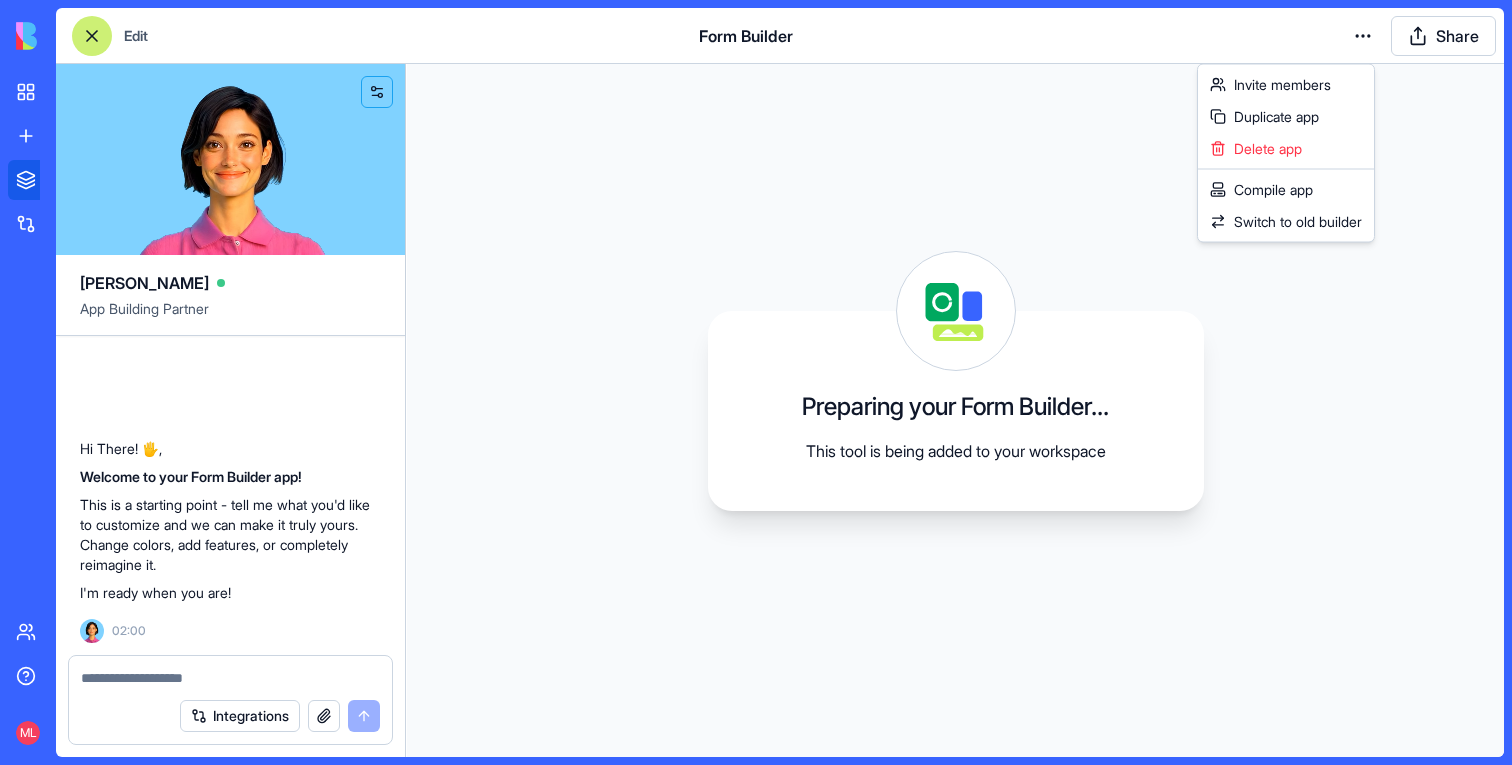 click on "My Apps New App
To pick up a draggable item, press the space bar.
While dragging, use the arrow keys to move the item.
Press space again to drop the item in its new position, or press escape to cancel.
Marketplace Integrations Team Help ML Edit Form Builder Share [PERSON_NAME] App Building Partner Hi There! 🖐️,
Welcome to your Form Builder app!
This is a starting point - tell me what you'd like to customize and we can make it truly yours. Change colors, add features, or completely reimagine it.
I'm ready when you are! 02:00 Integrations Preparing your Form Builder... This tool is being added to your workspace
Invite members Duplicate app Delete app Compile app Switch to old builder" at bounding box center [756, 382] 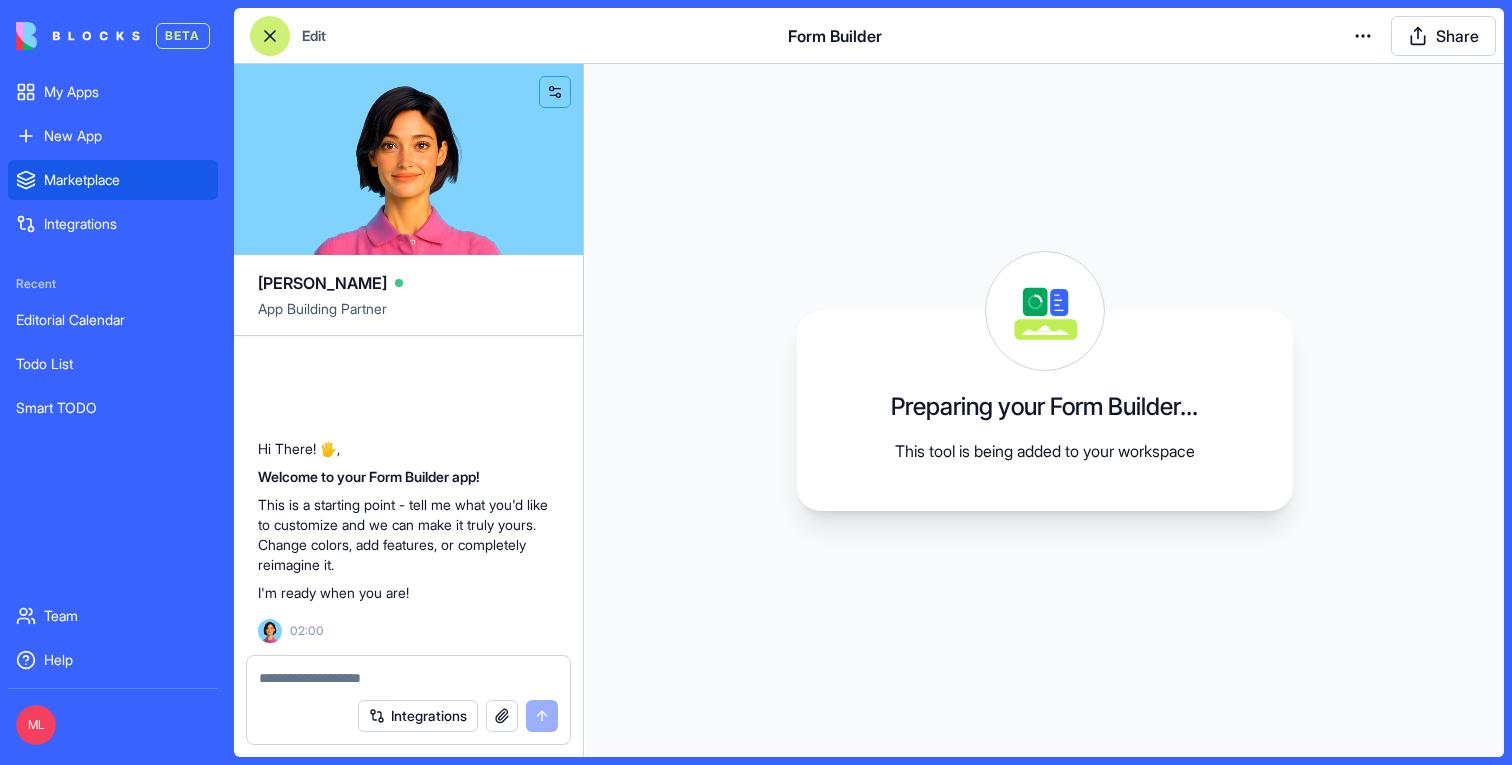 click on "Marketplace" at bounding box center [127, 180] 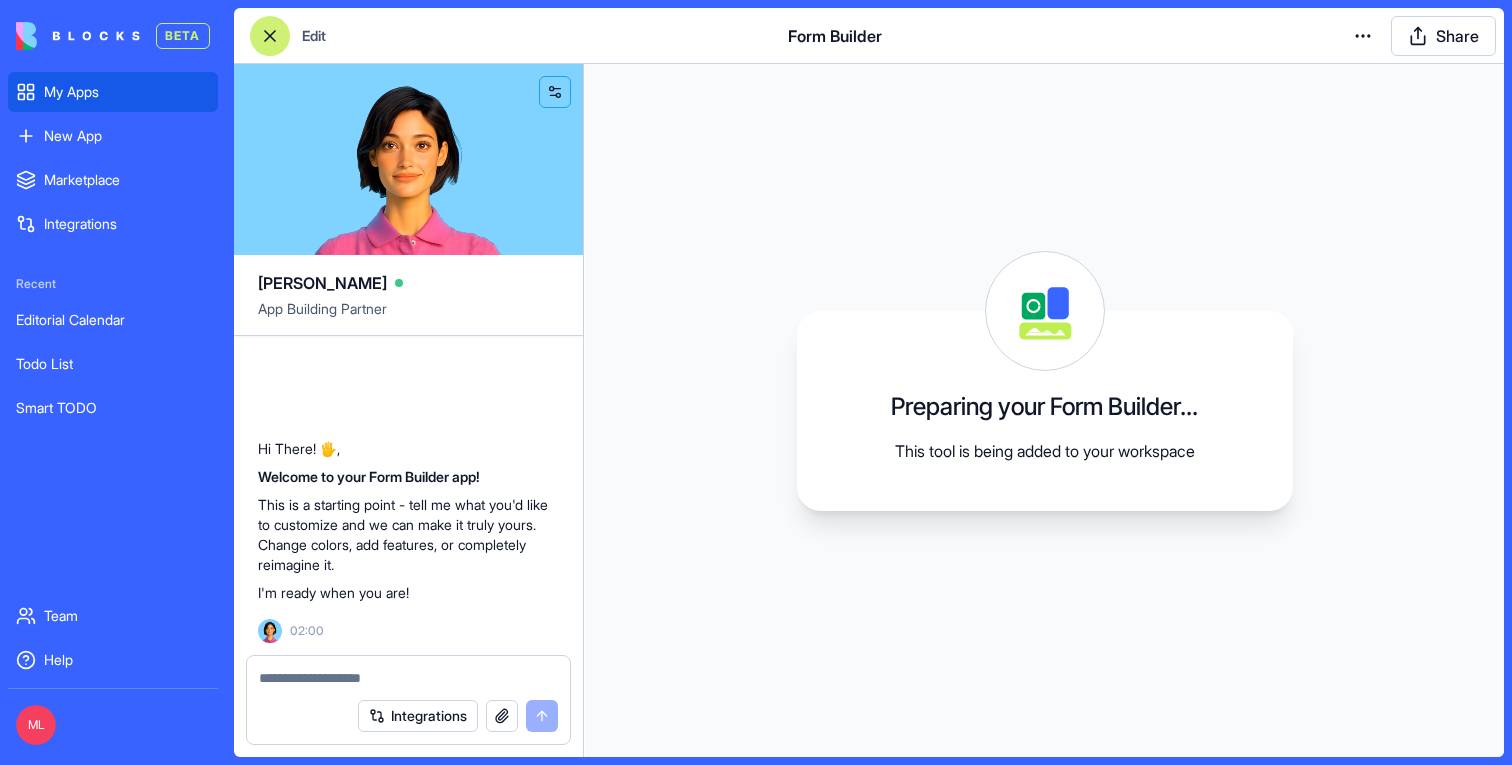click on "My Apps" at bounding box center (127, 92) 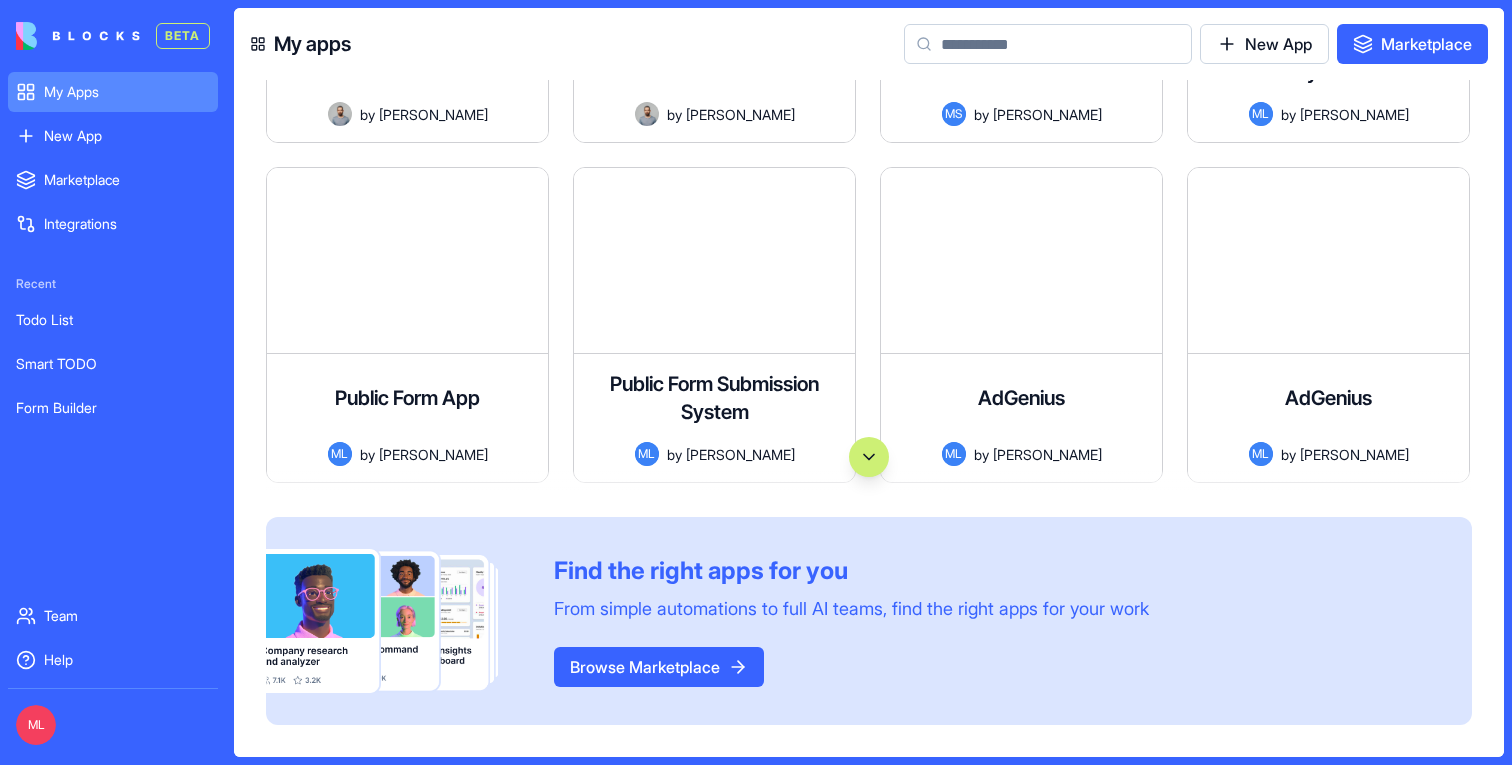 scroll, scrollTop: 105480, scrollLeft: 0, axis: vertical 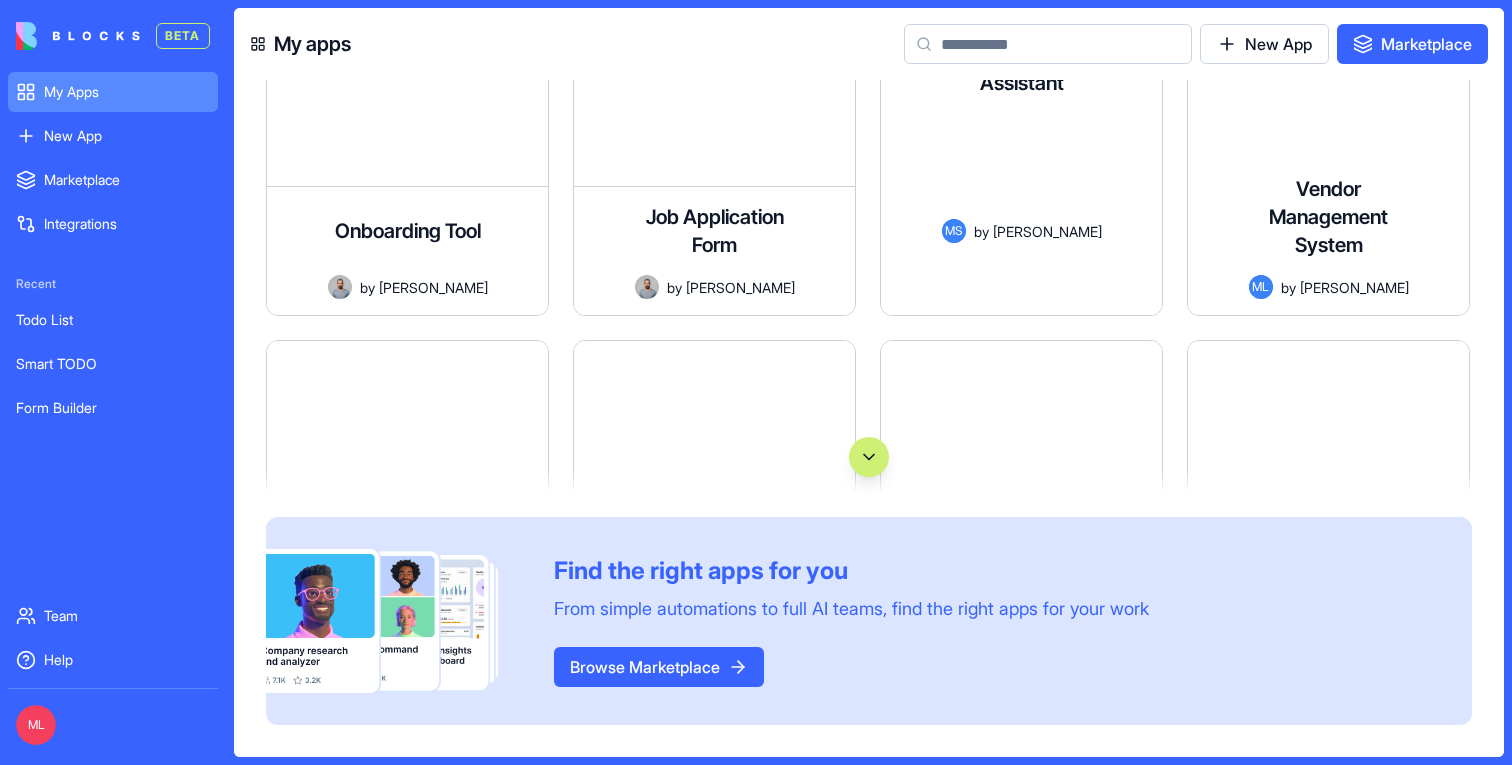 click at bounding box center [1048, 44] 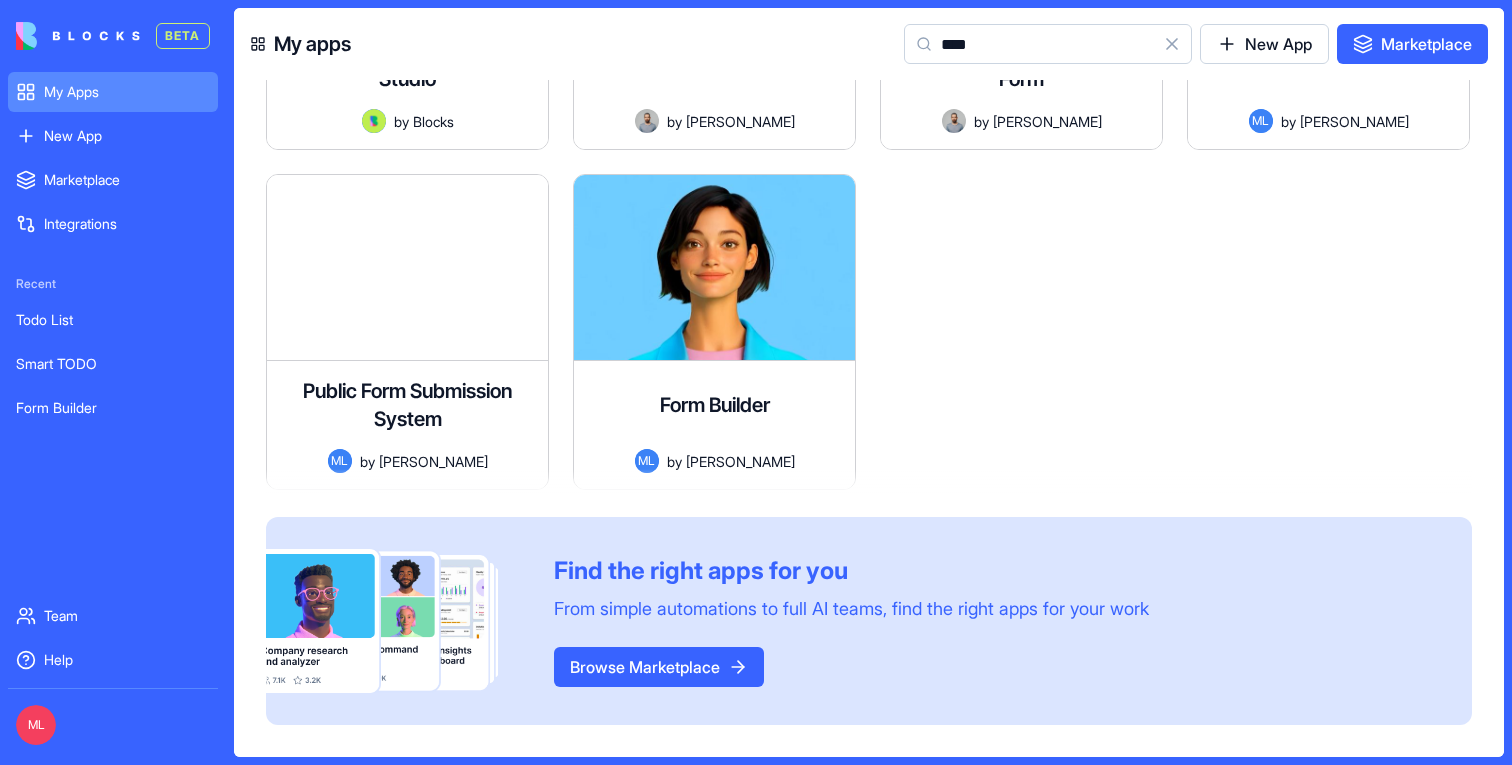 scroll, scrollTop: 1967, scrollLeft: 0, axis: vertical 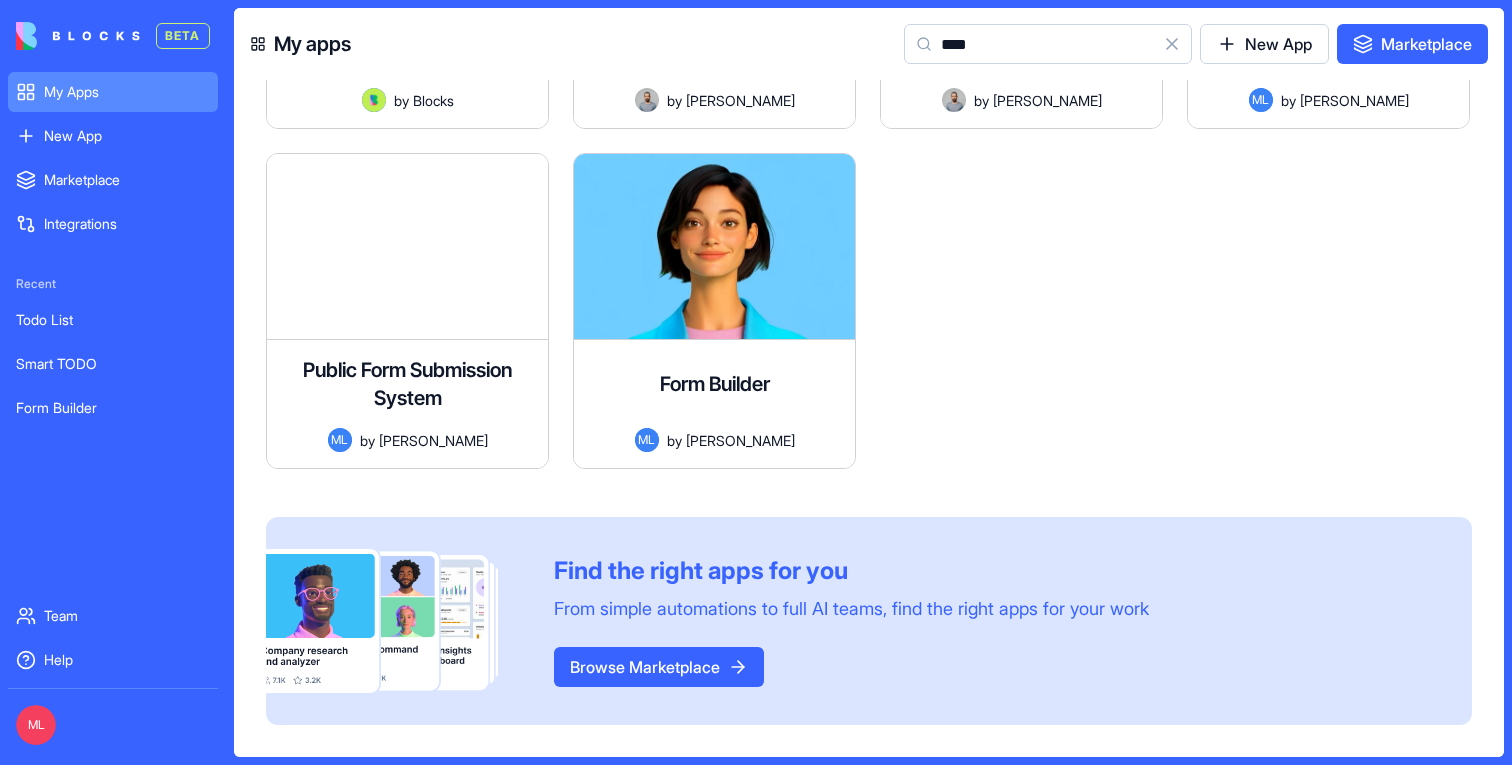 type on "****" 